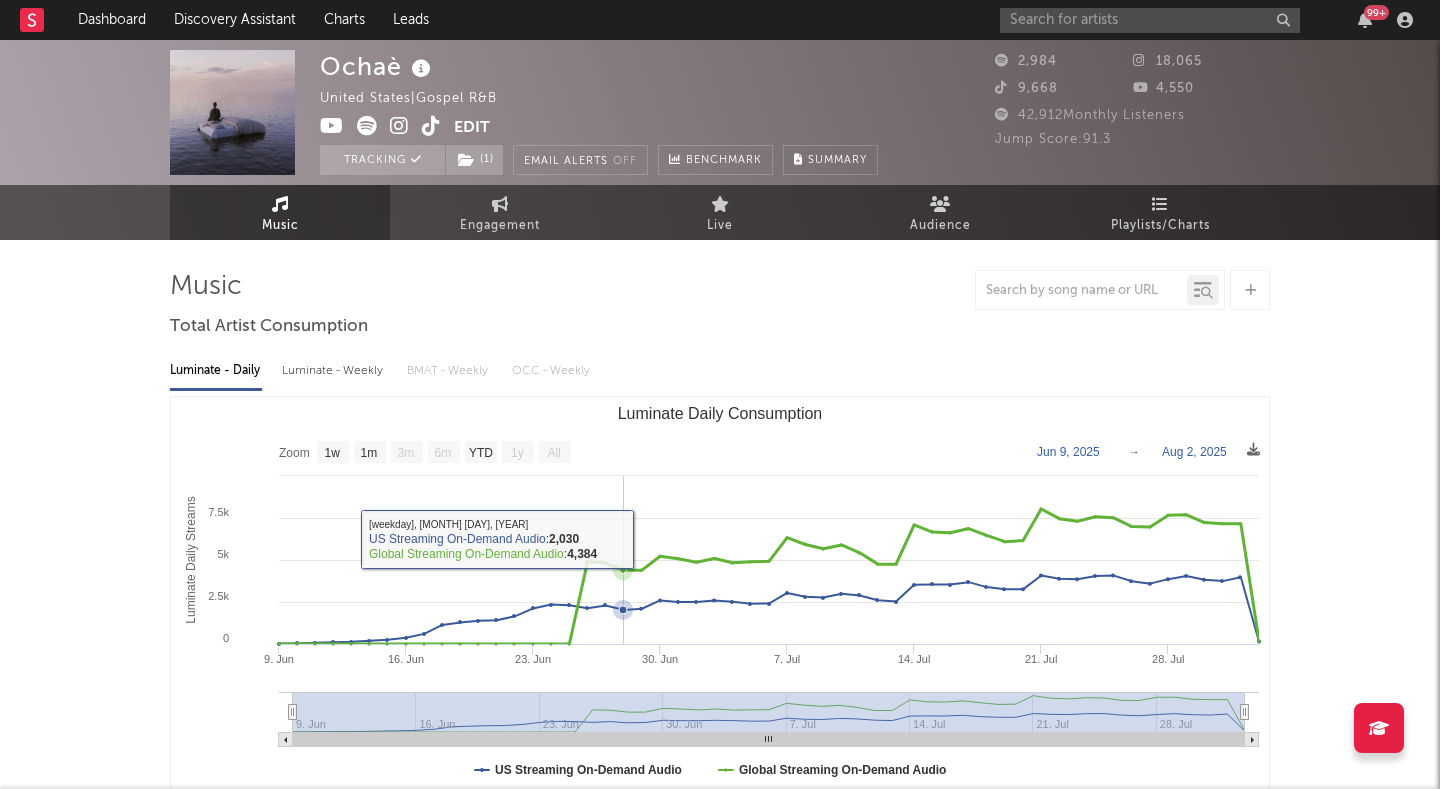 select on "1w" 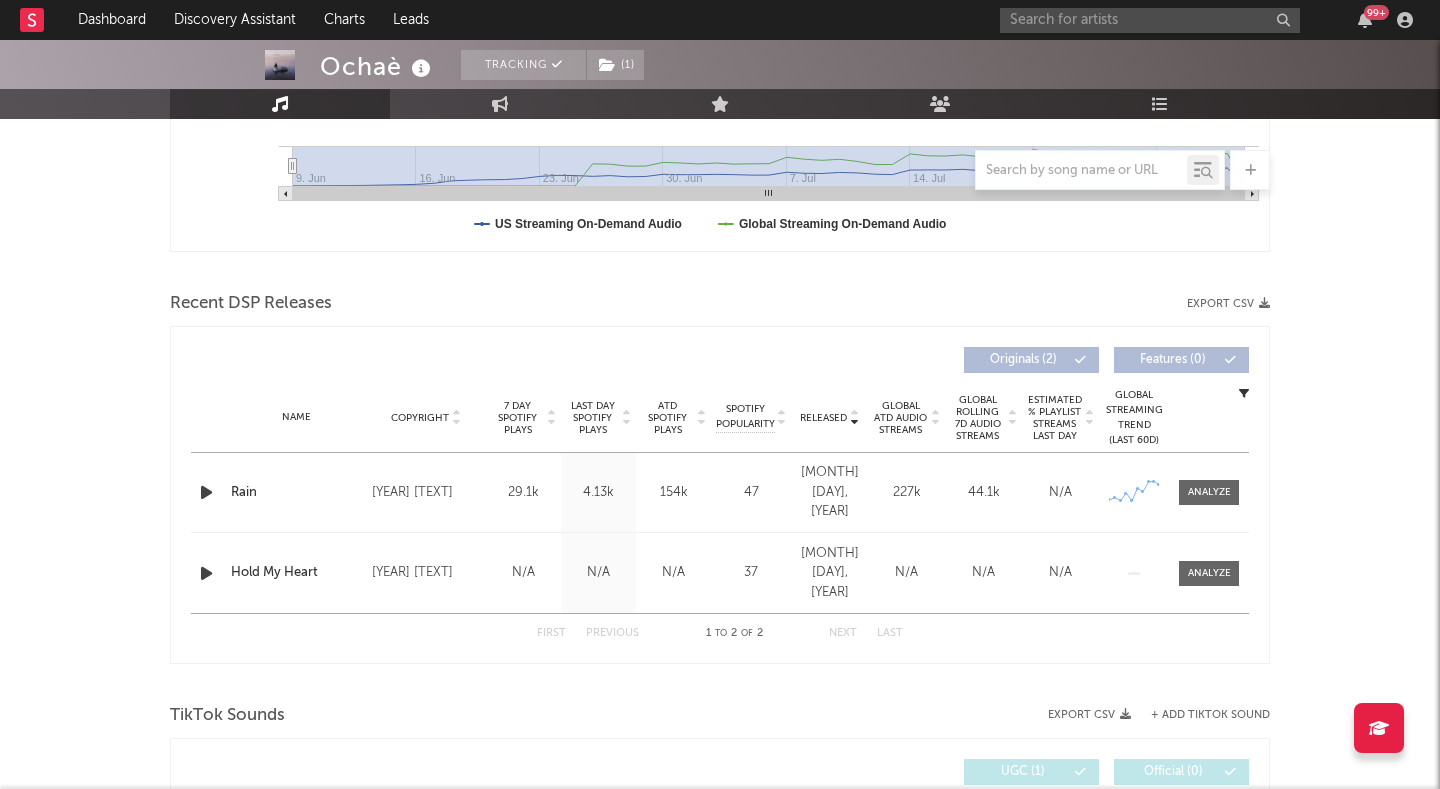 scroll, scrollTop: 552, scrollLeft: 0, axis: vertical 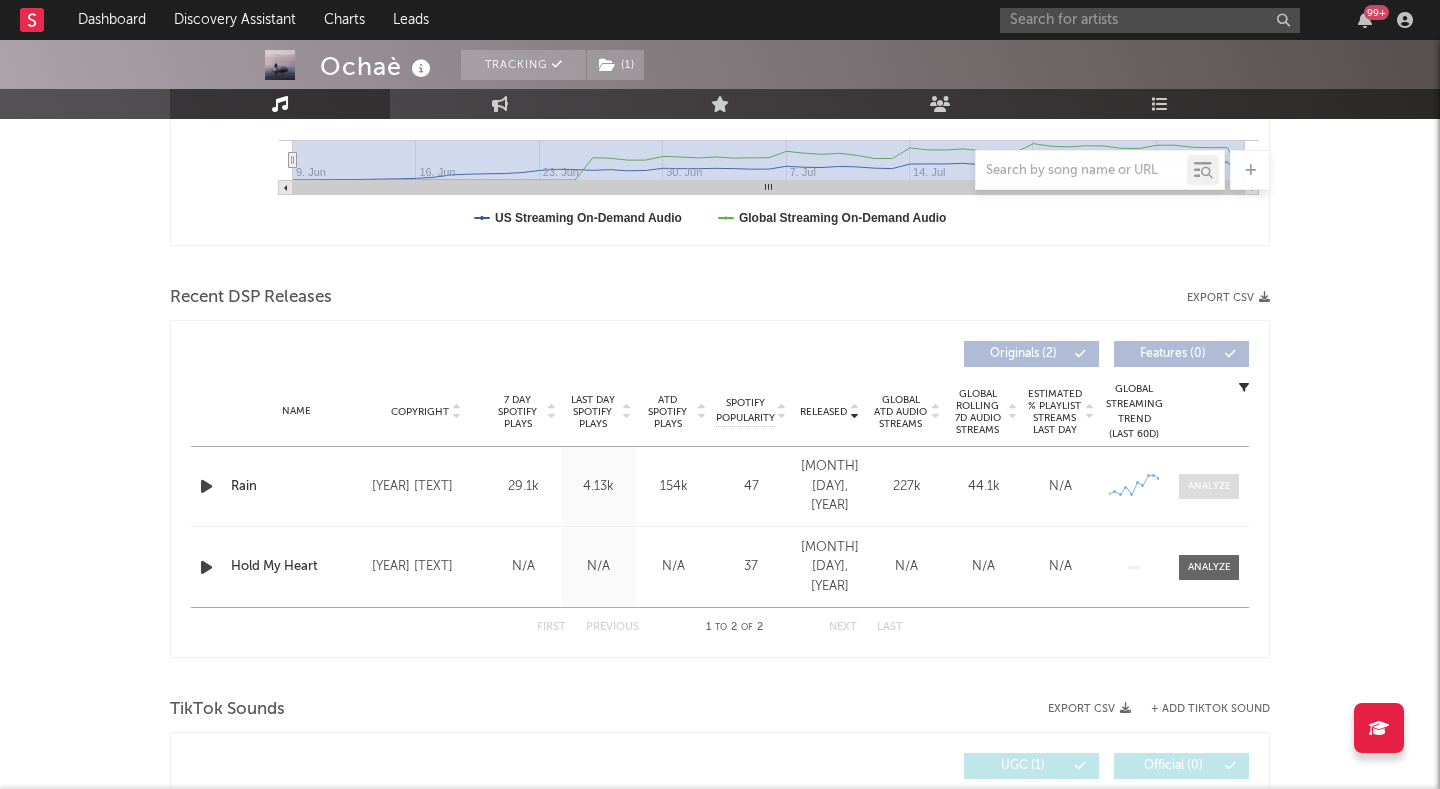click at bounding box center (1209, 486) 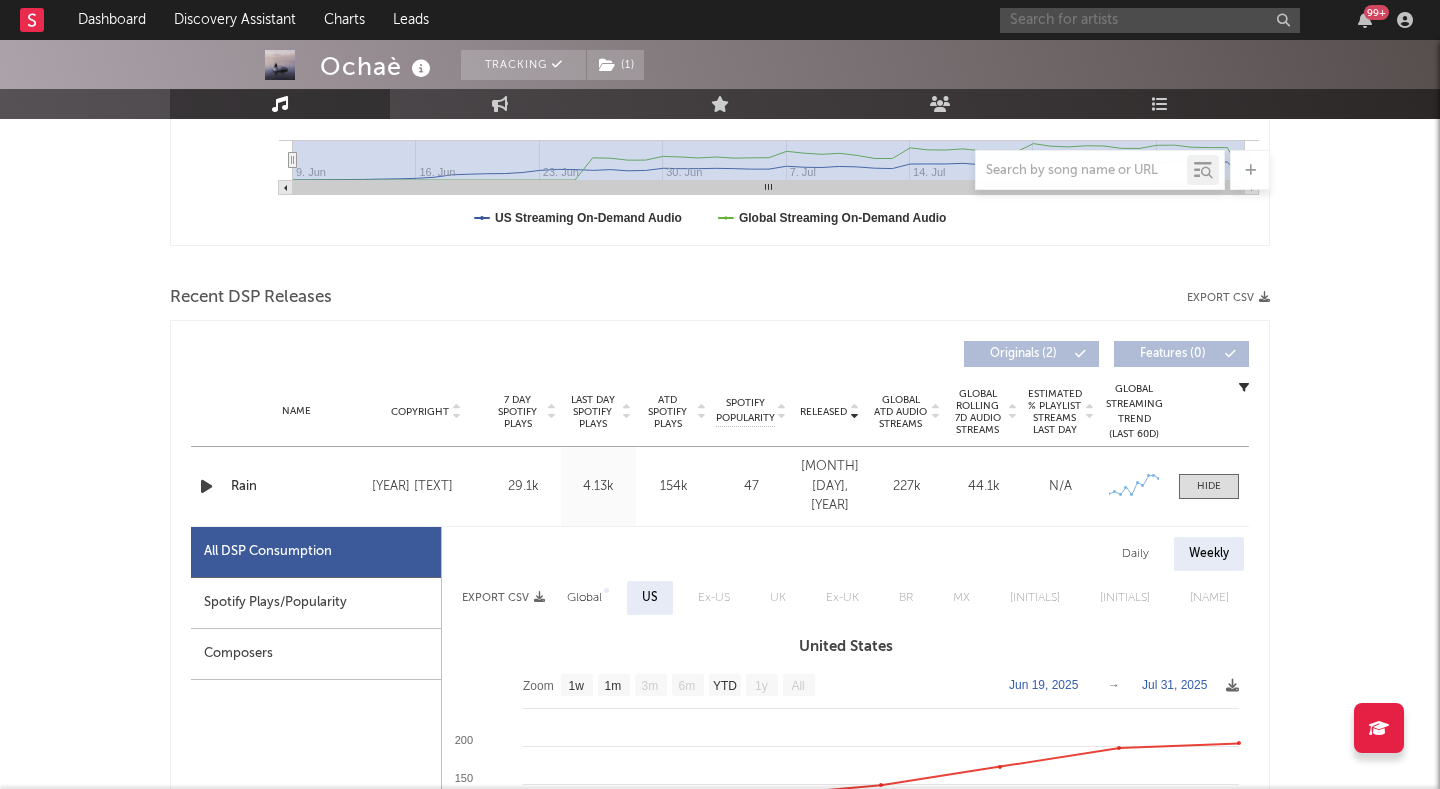 click at bounding box center (1150, 20) 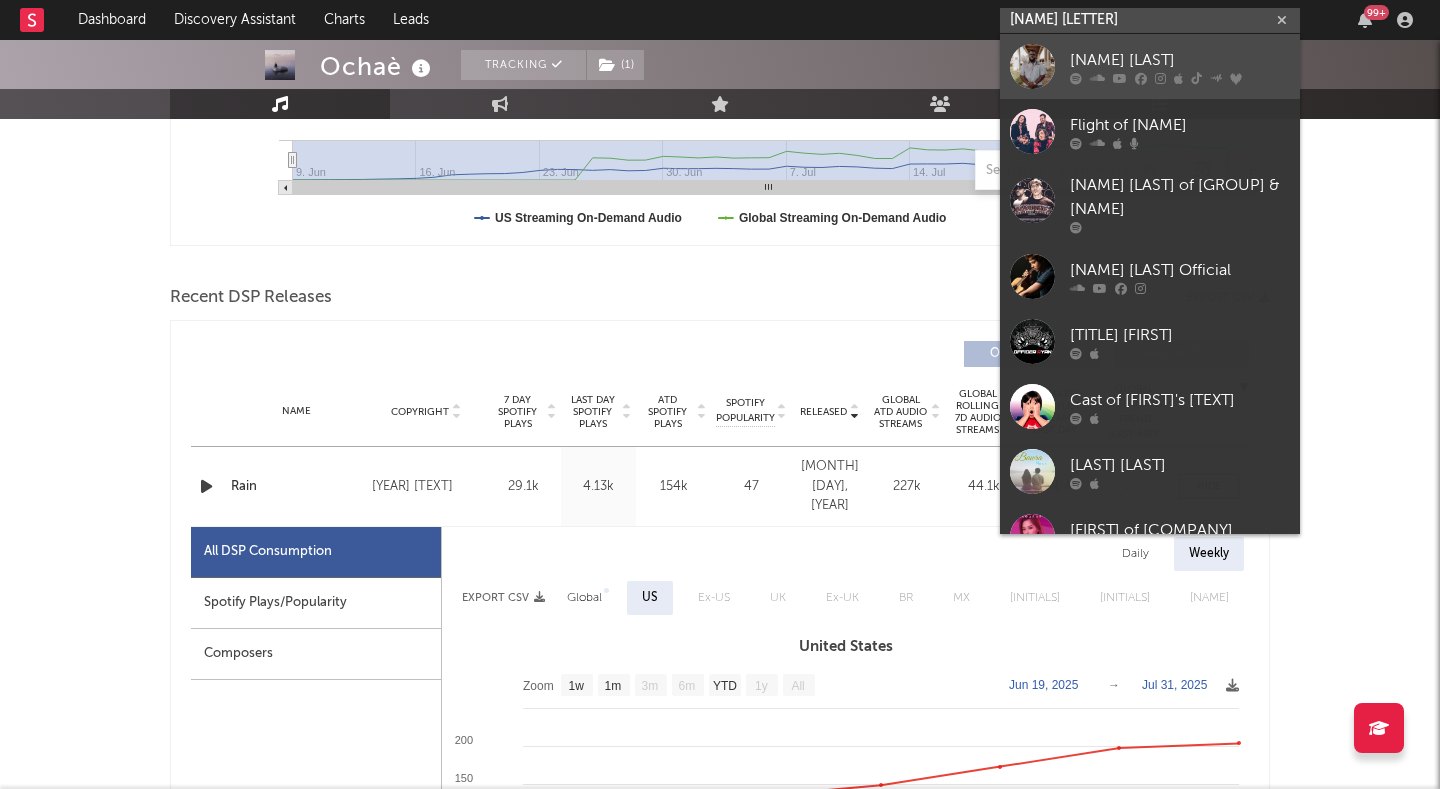 type on "[NAME] [LETTER]" 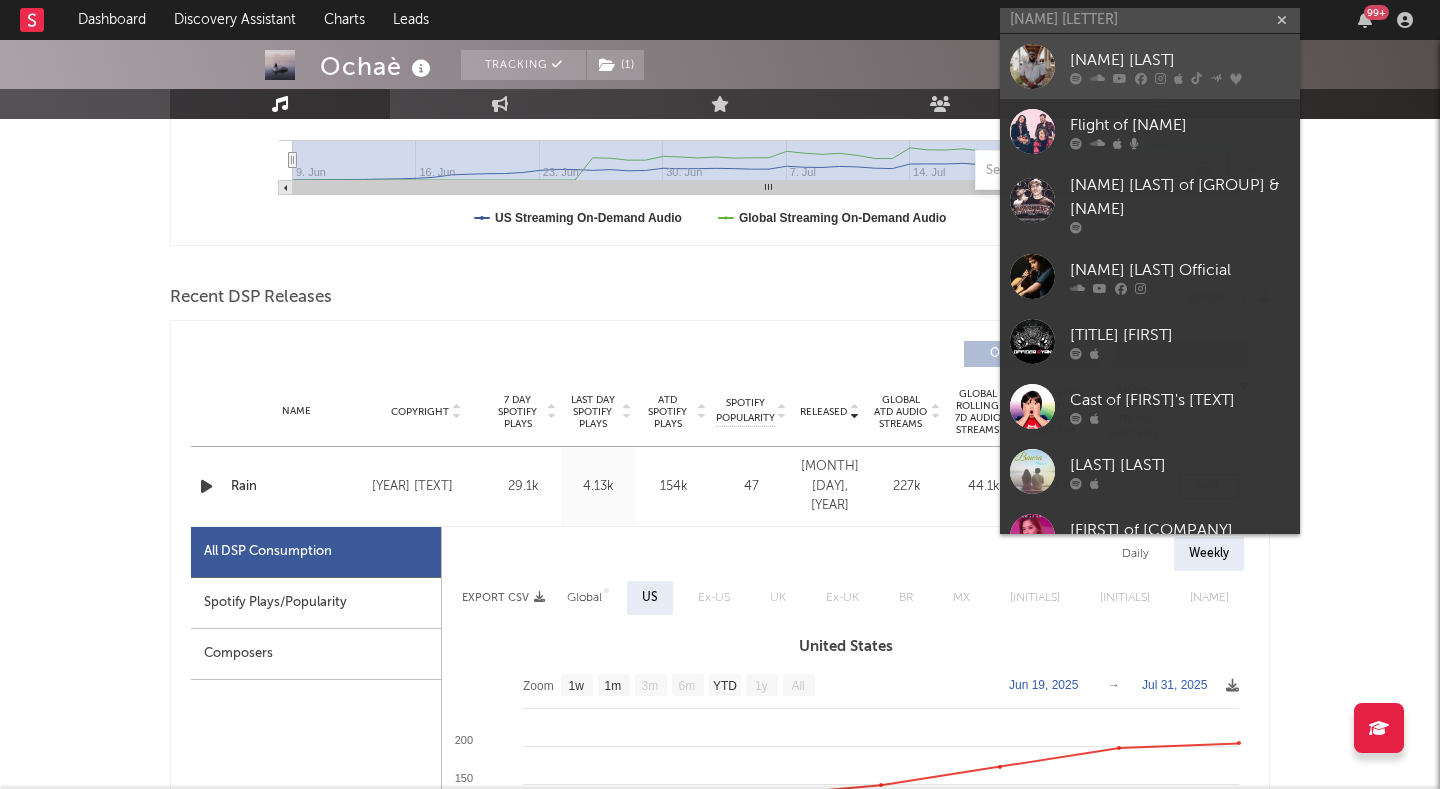 click at bounding box center (1032, 66) 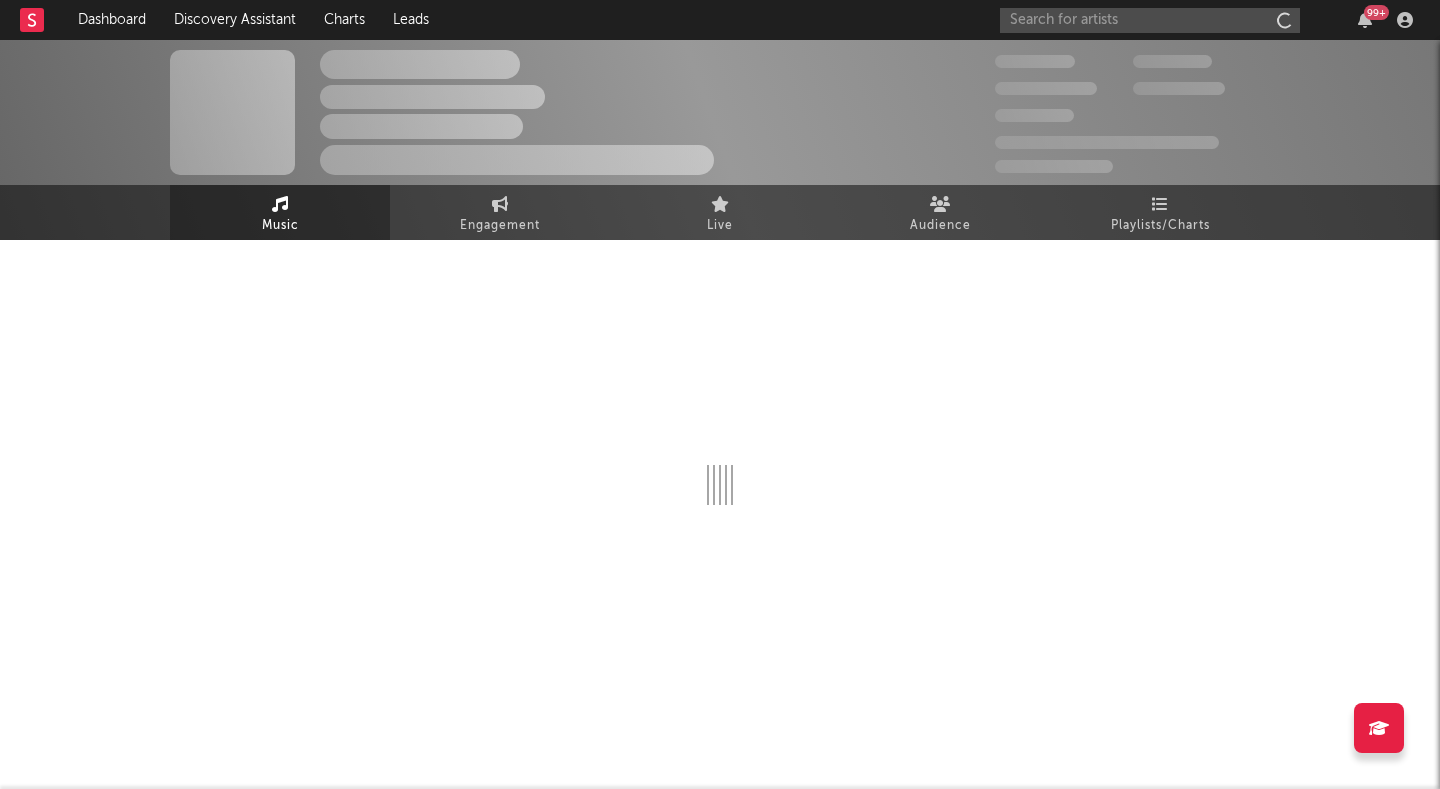scroll, scrollTop: 0, scrollLeft: 0, axis: both 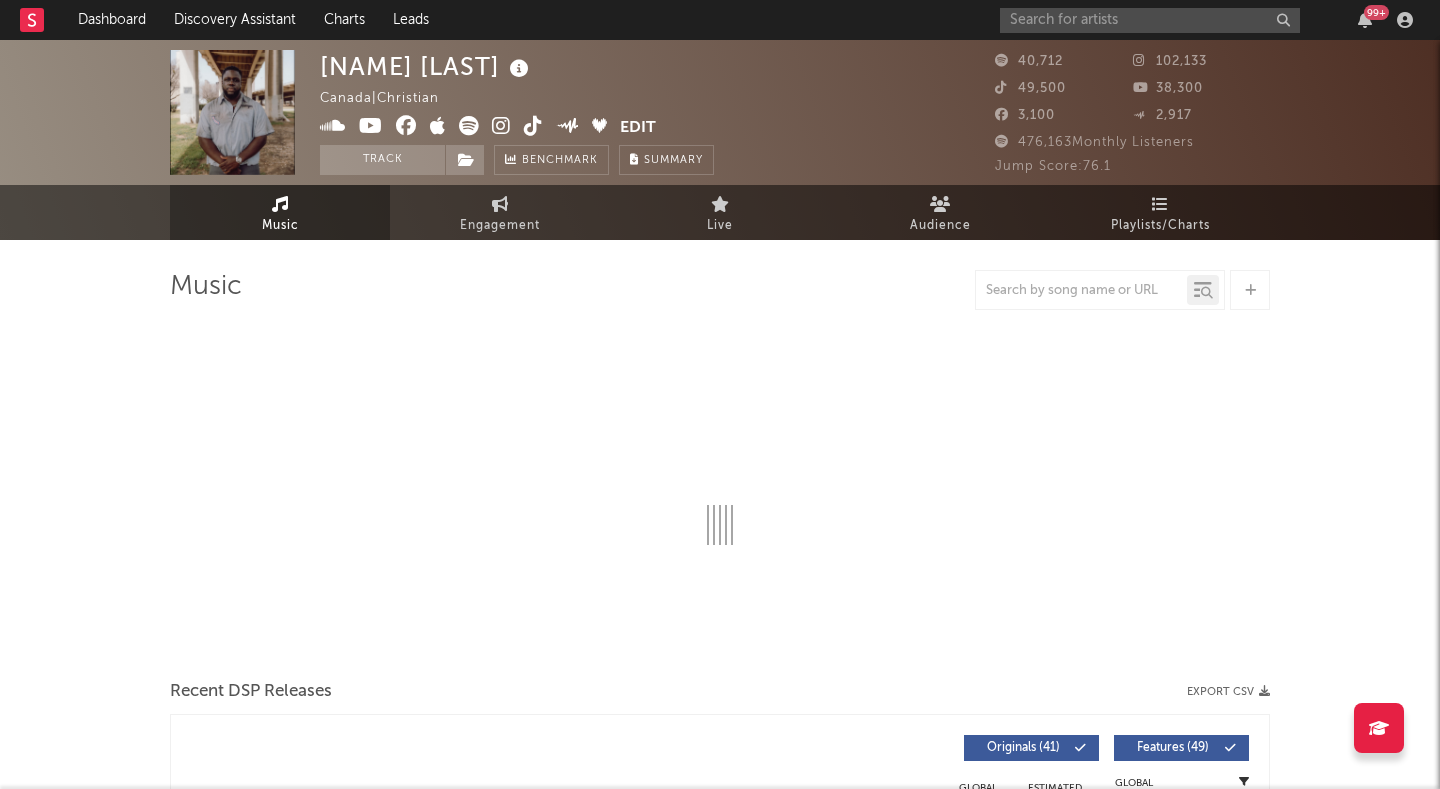 select on "6m" 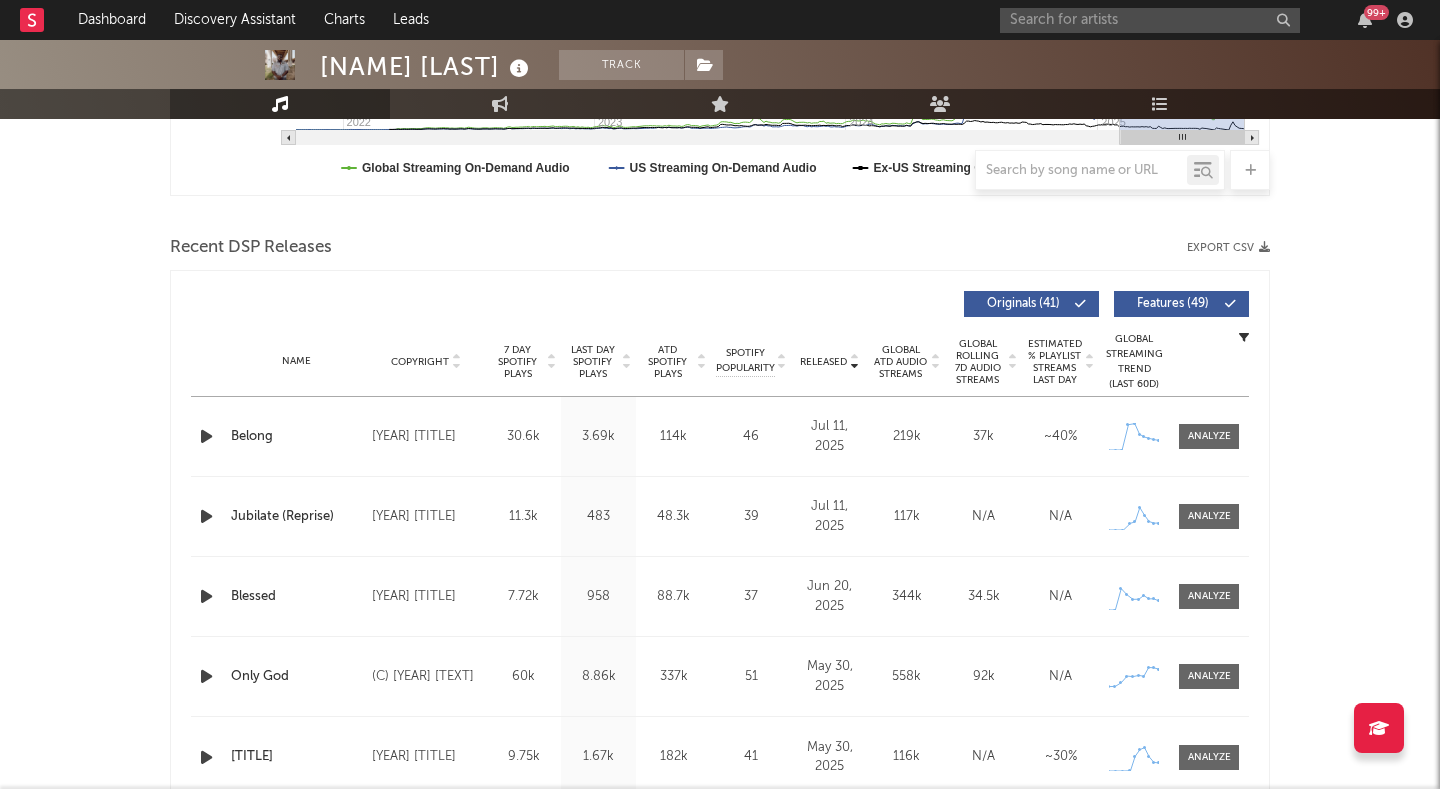 scroll, scrollTop: 620, scrollLeft: 0, axis: vertical 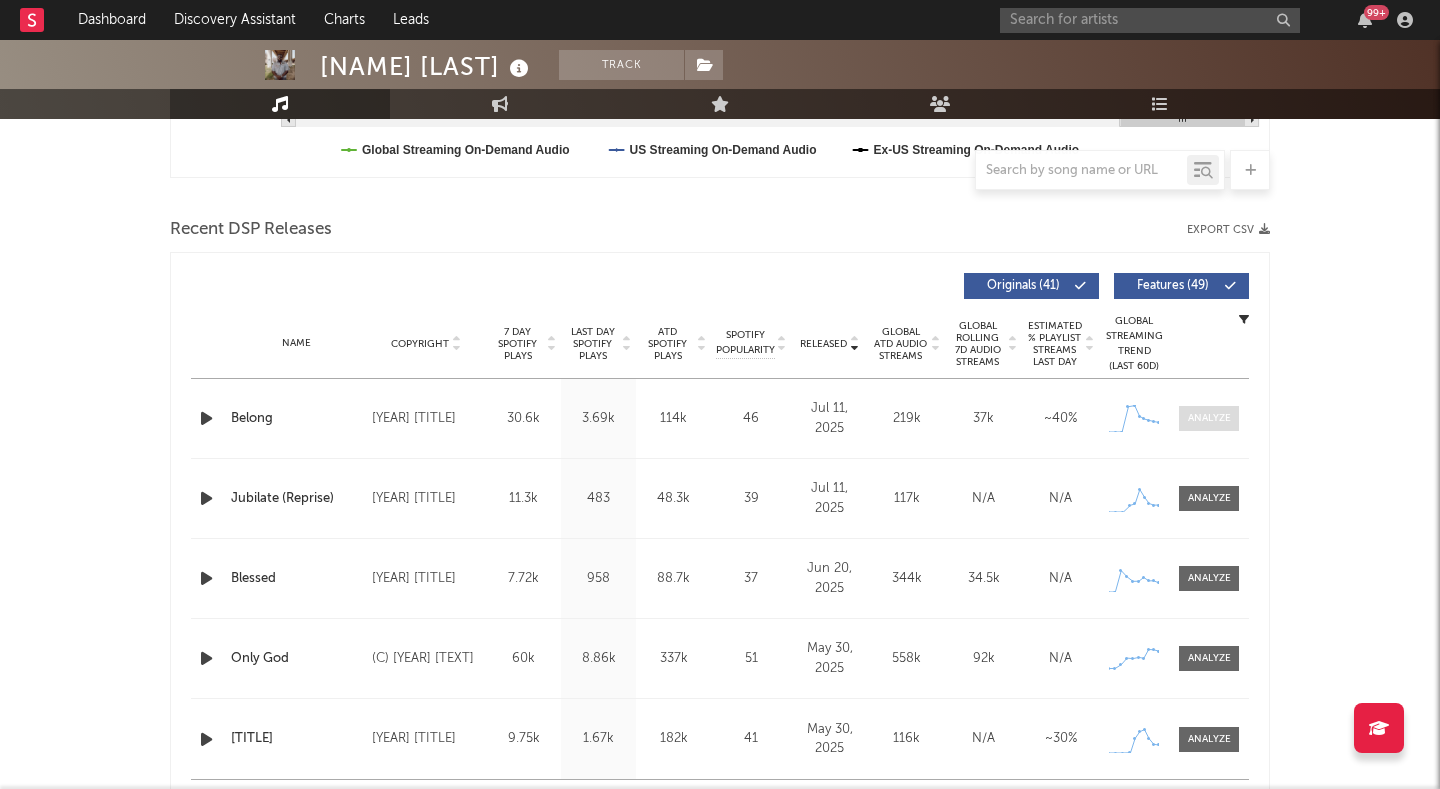 click at bounding box center [1209, 418] 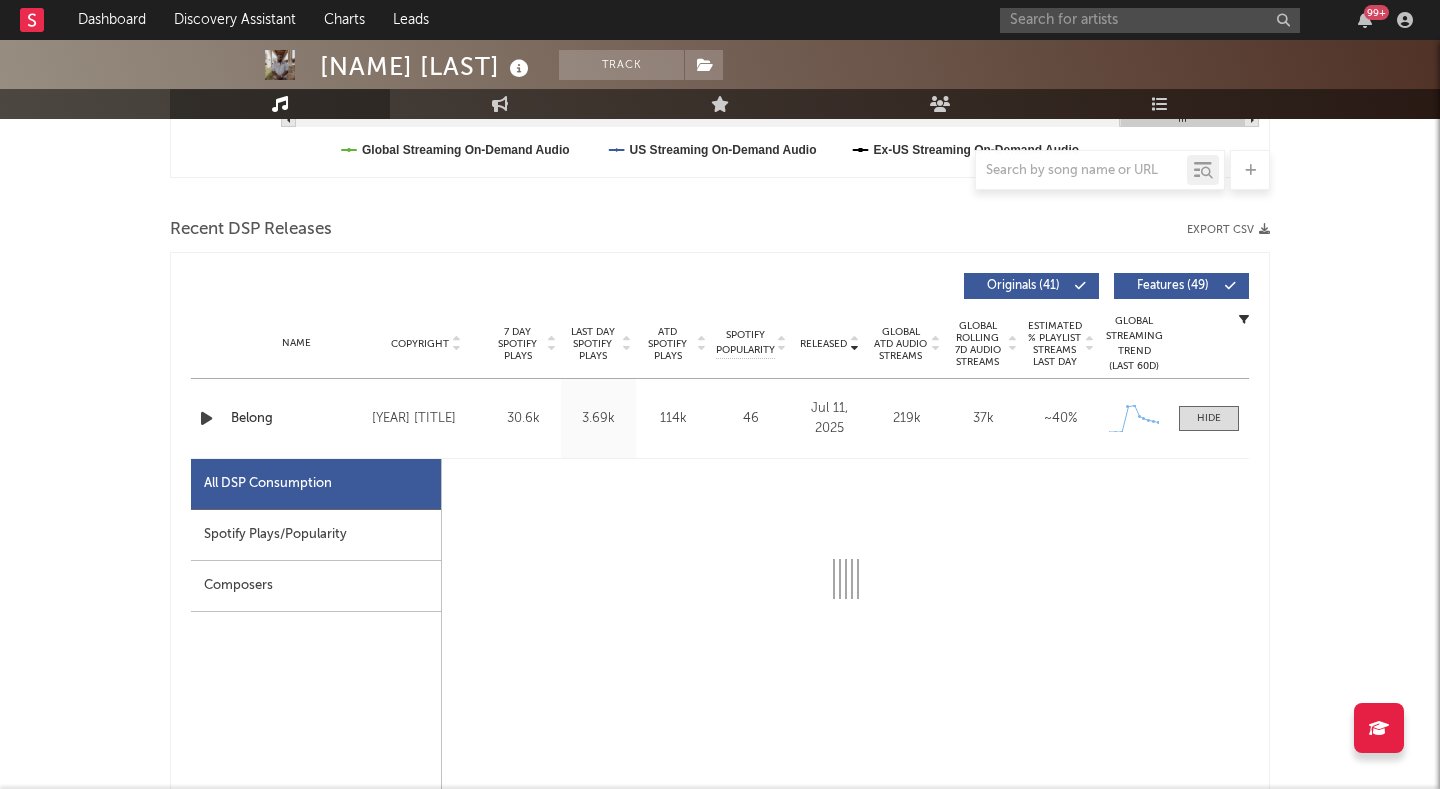 select on "1w" 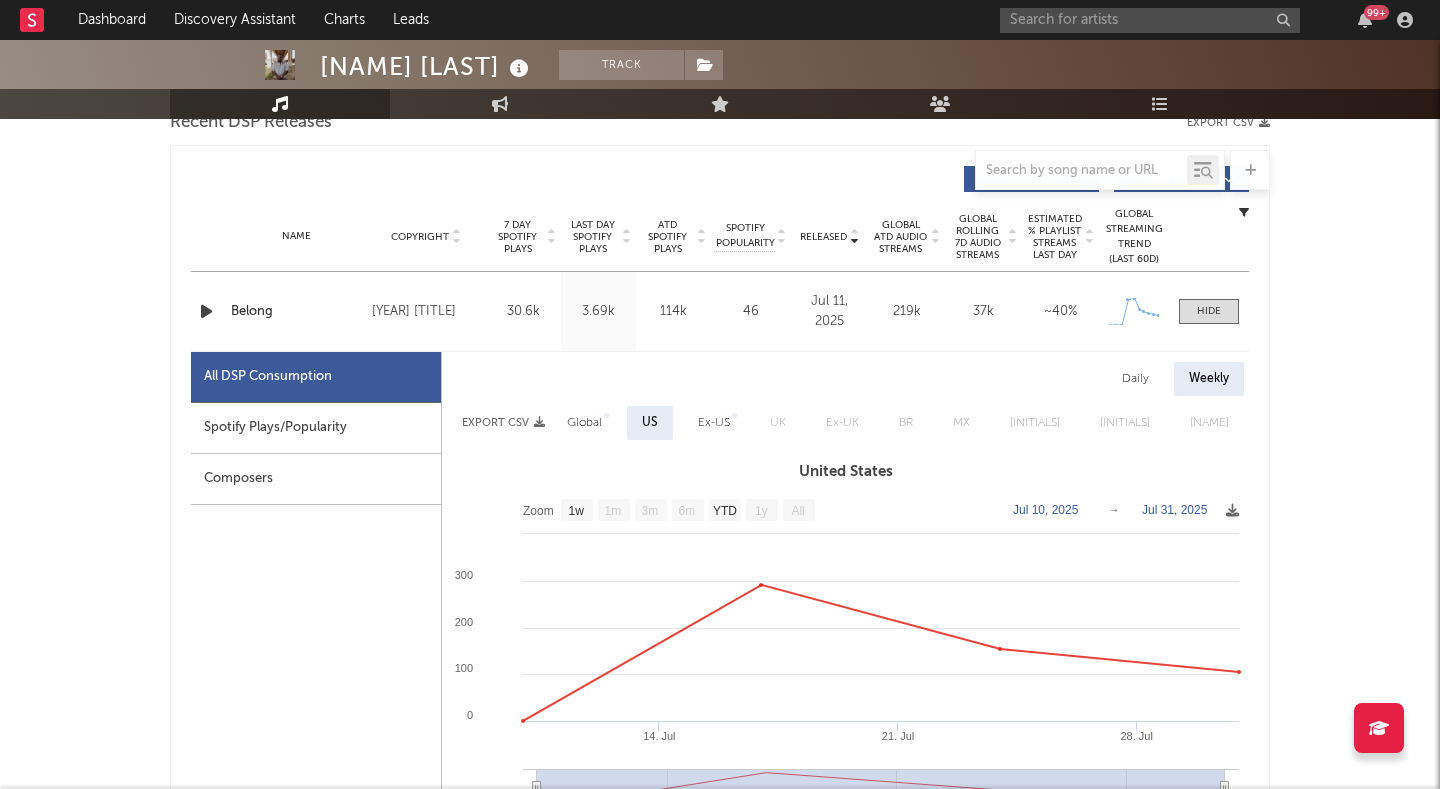 scroll, scrollTop: 759, scrollLeft: 0, axis: vertical 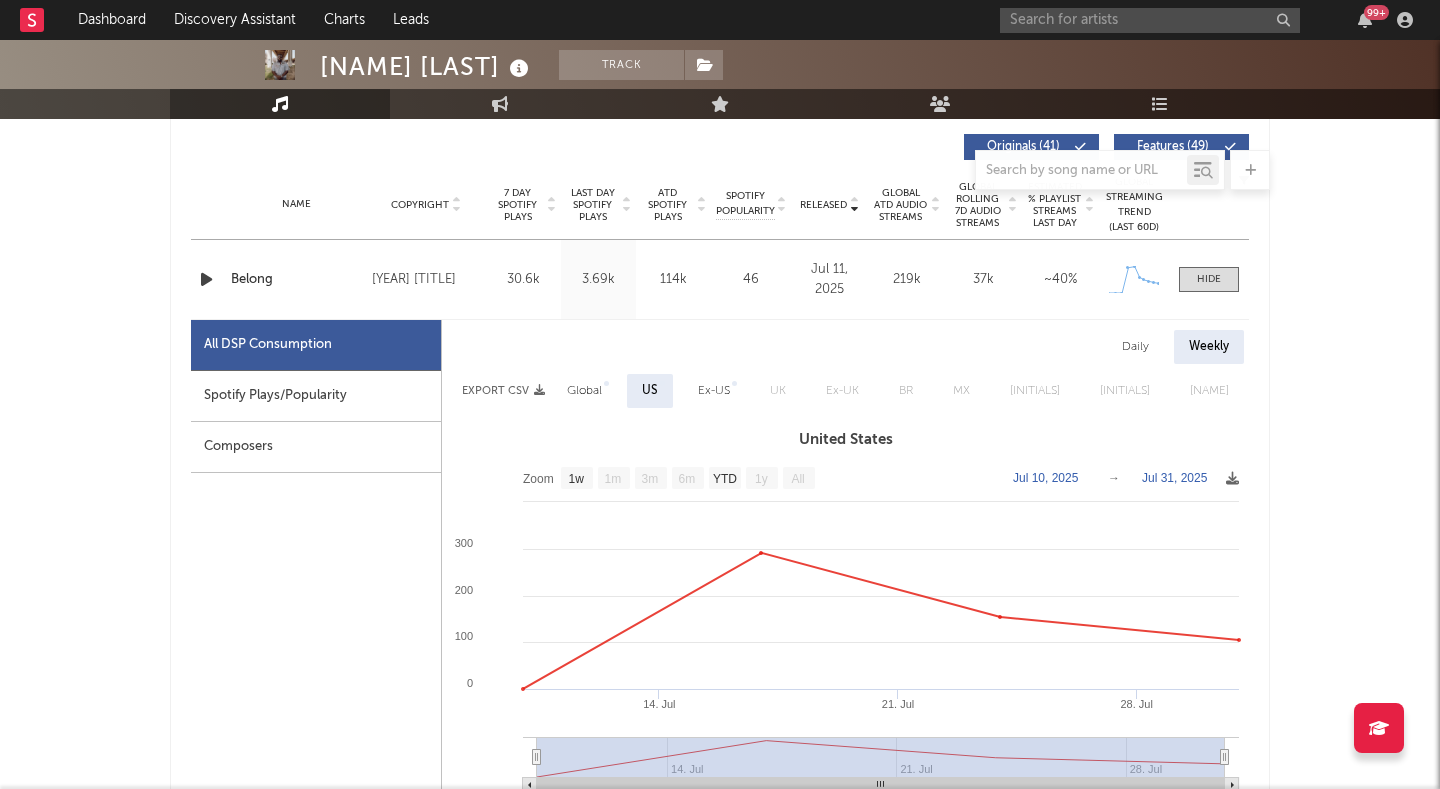 click on "Daily" at bounding box center [1135, 347] 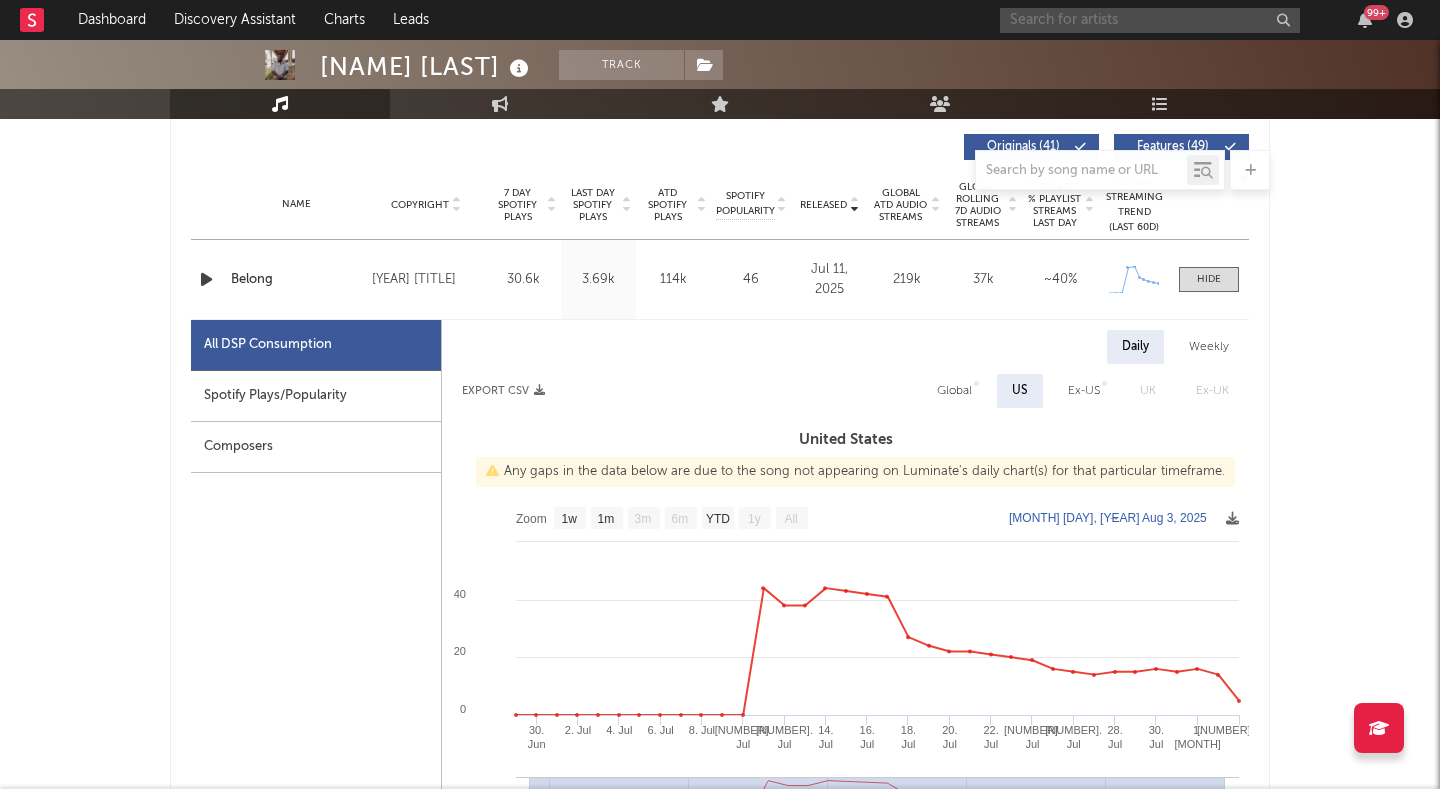click at bounding box center [1150, 20] 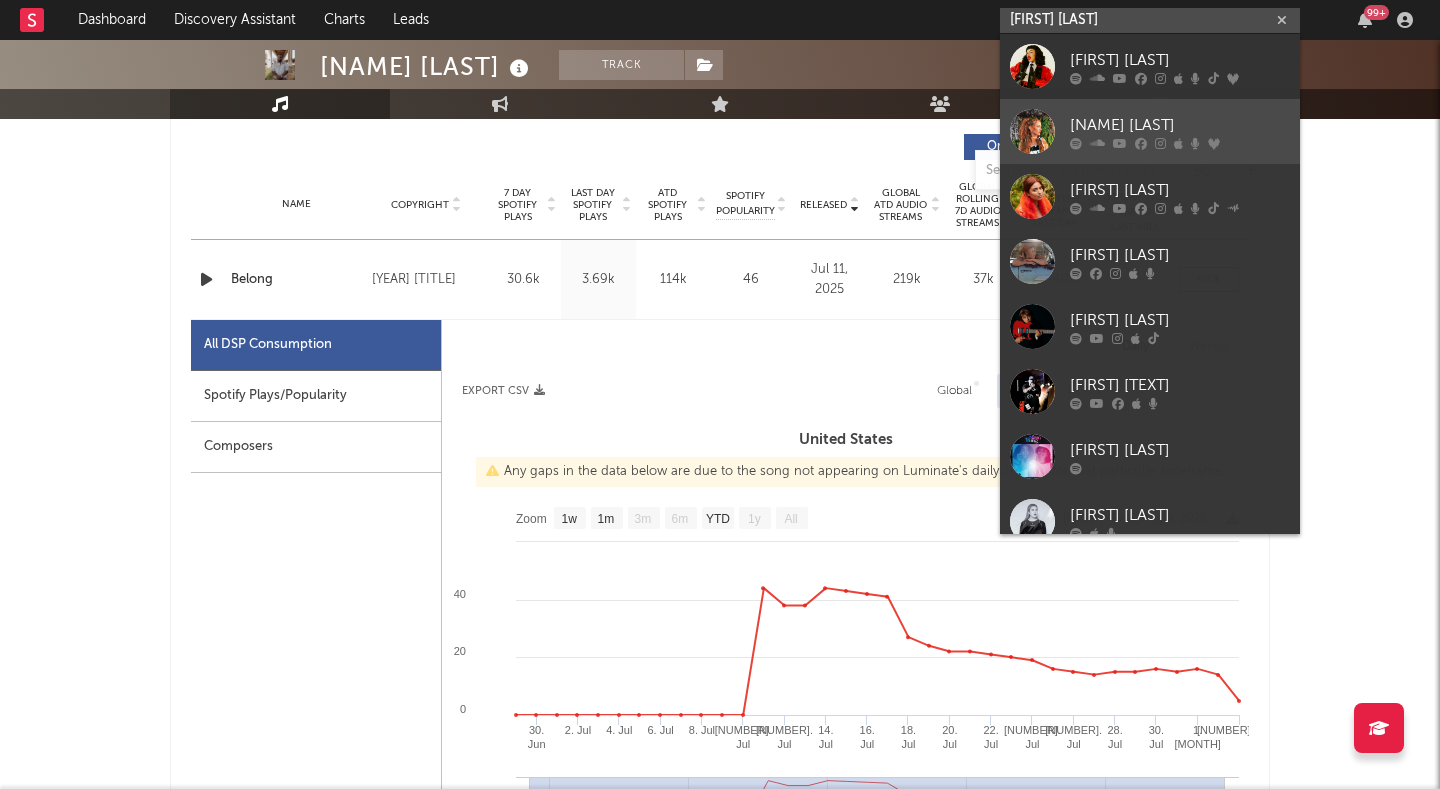 type on "[FIRST] [LAST]" 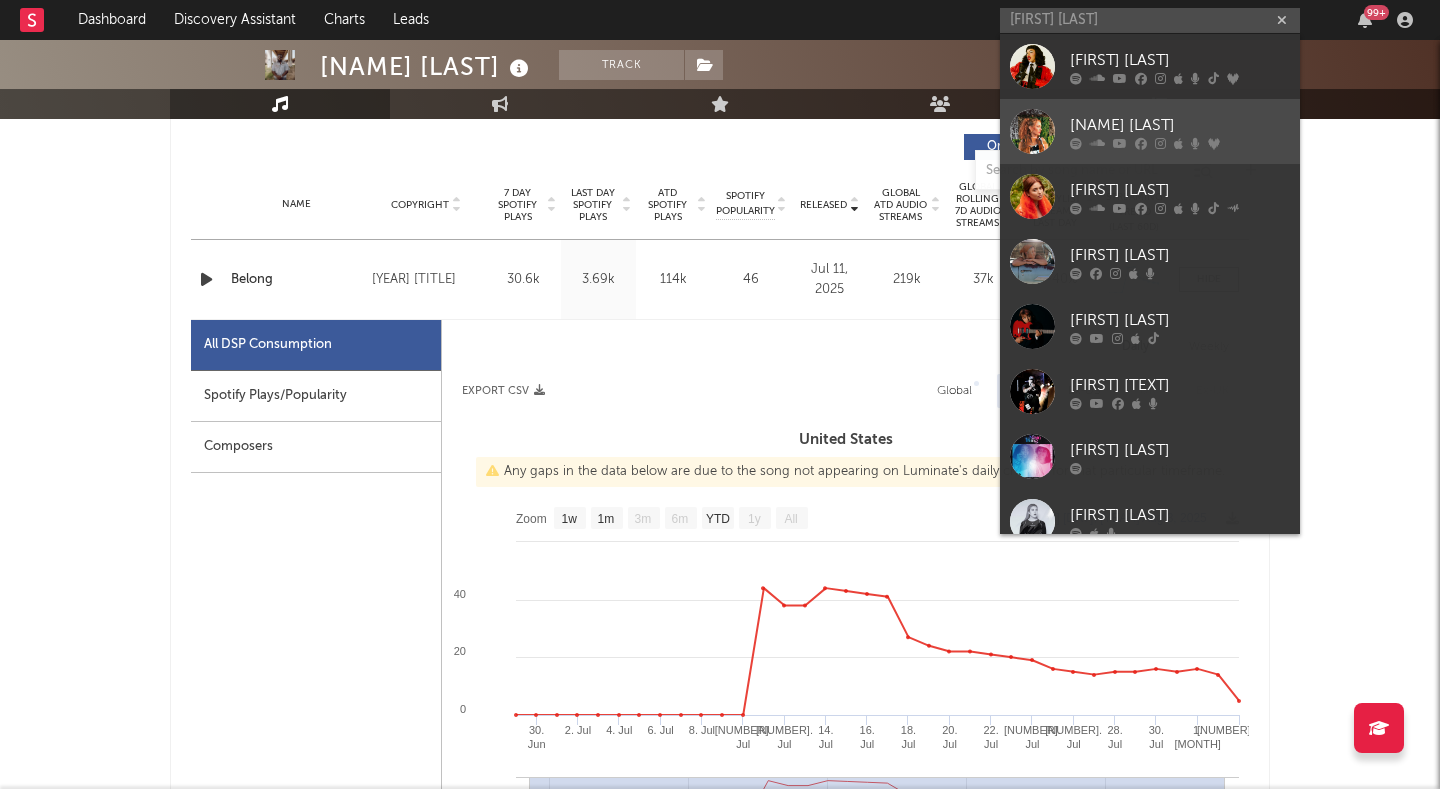 click on "[NAME] [LAST]" at bounding box center (1180, 125) 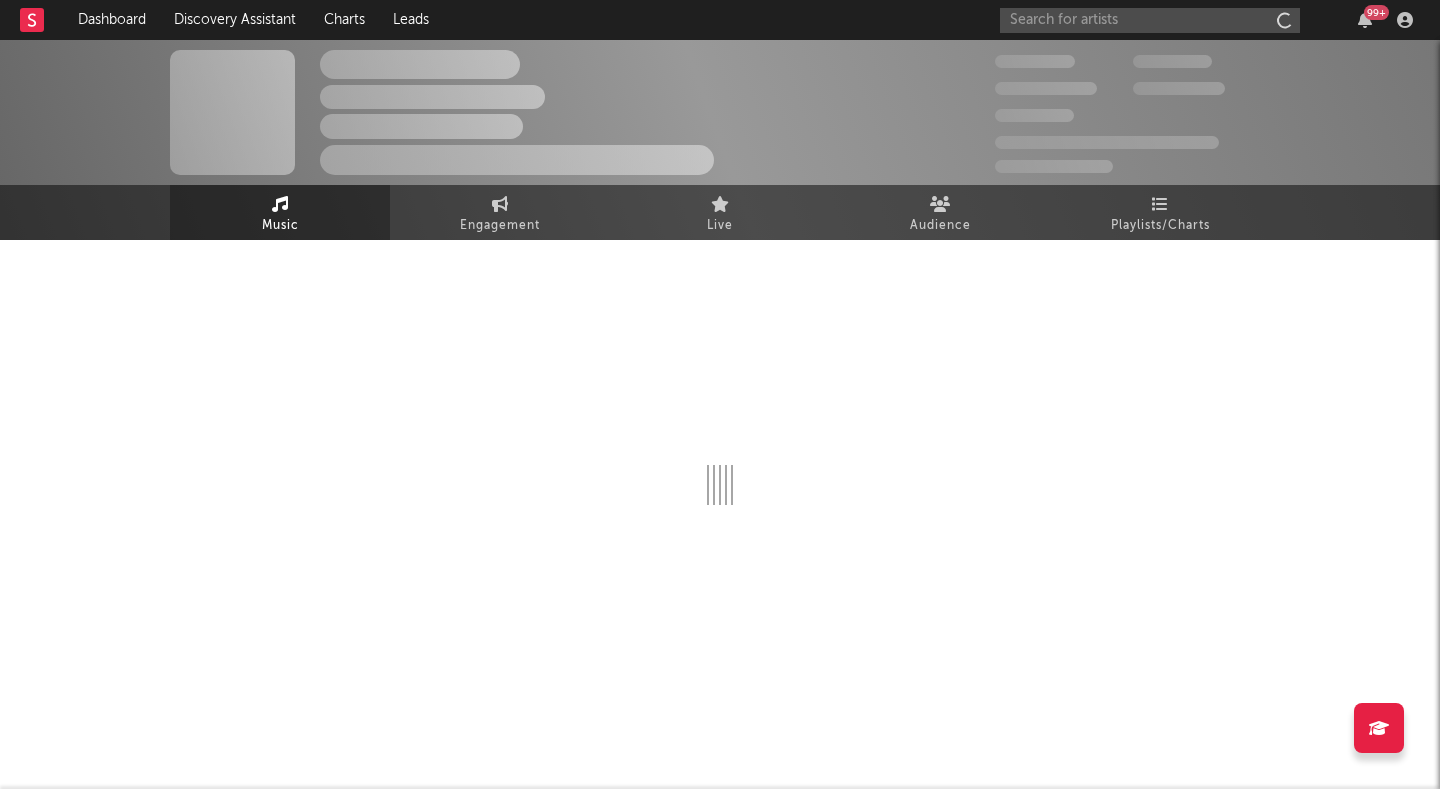 scroll, scrollTop: 0, scrollLeft: 0, axis: both 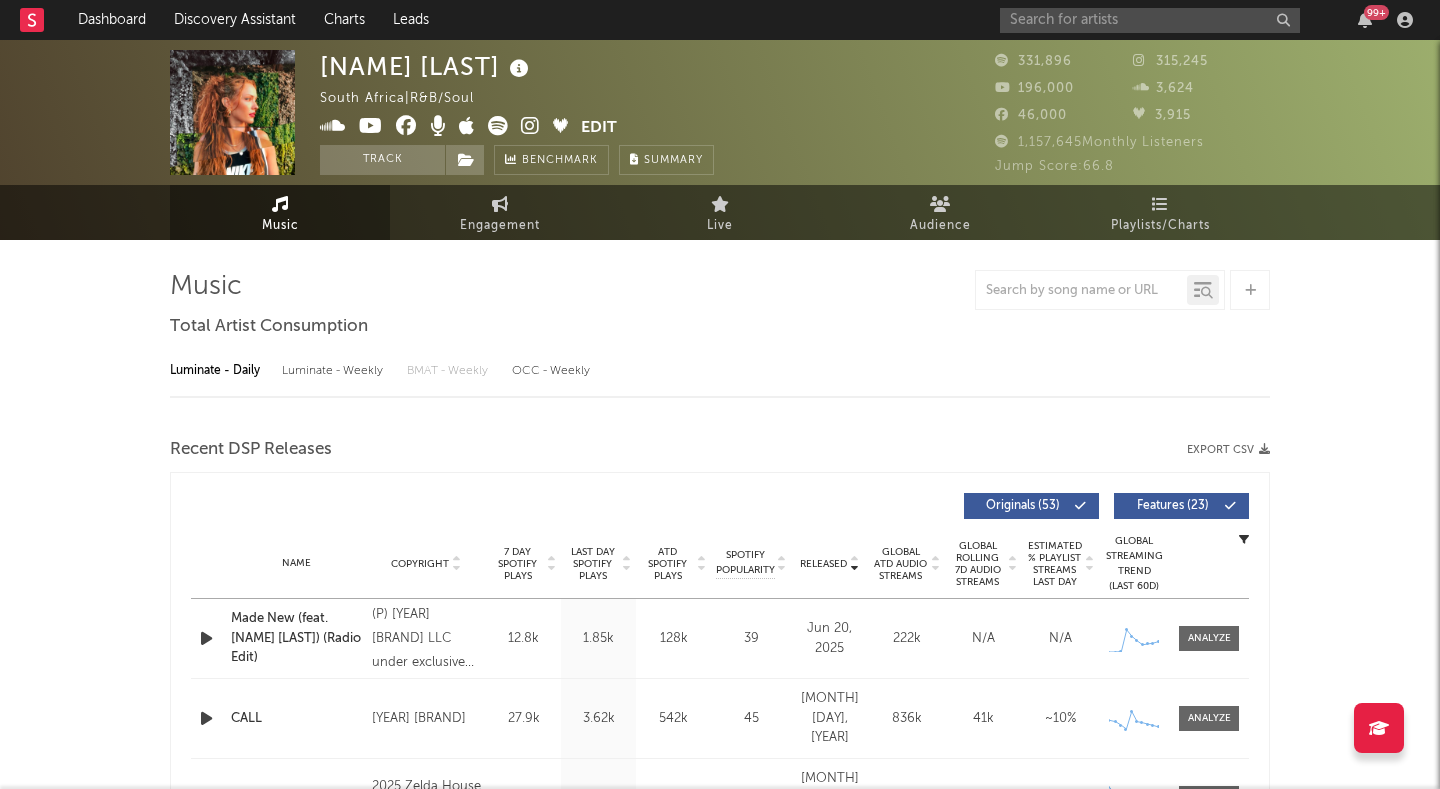select on "6m" 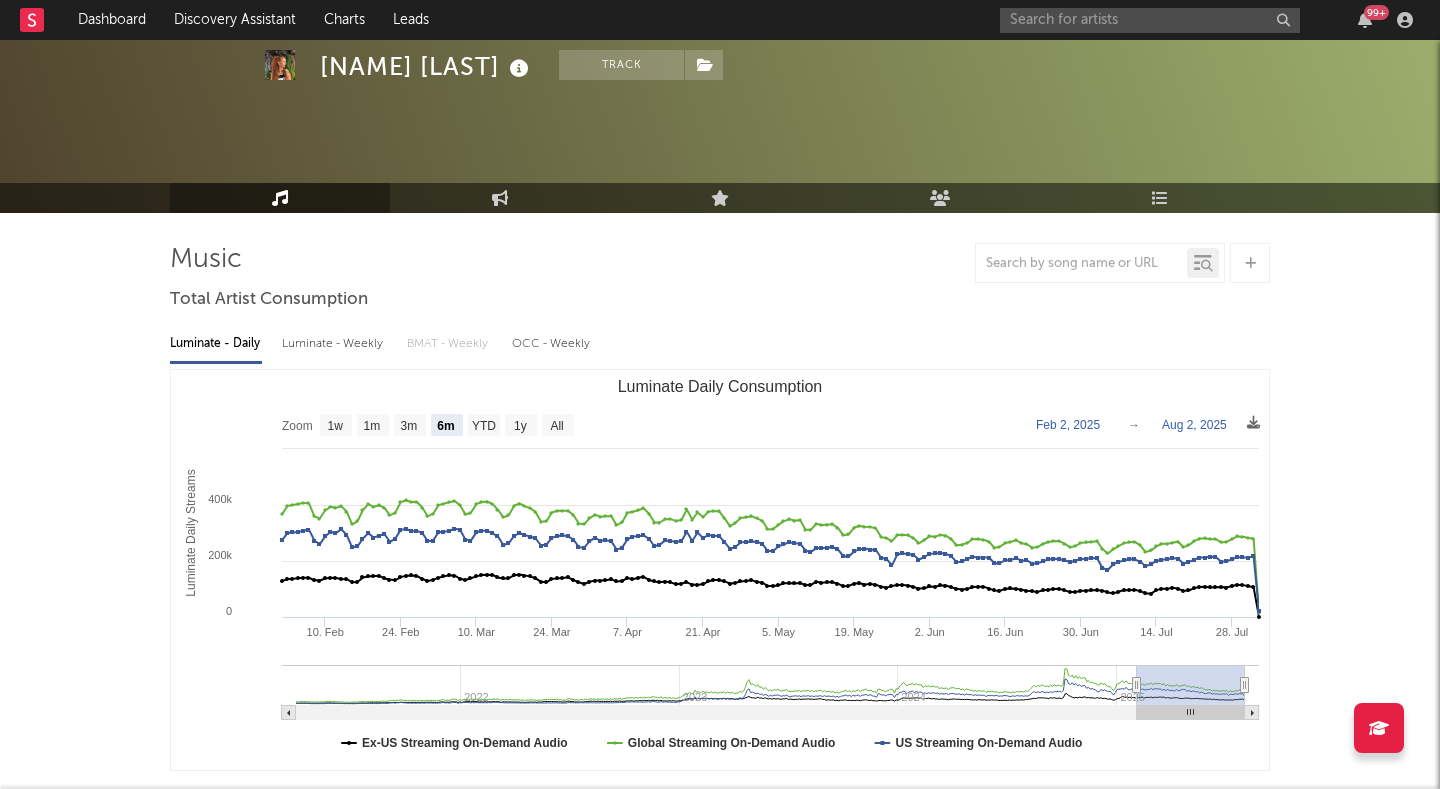 scroll, scrollTop: 82, scrollLeft: 0, axis: vertical 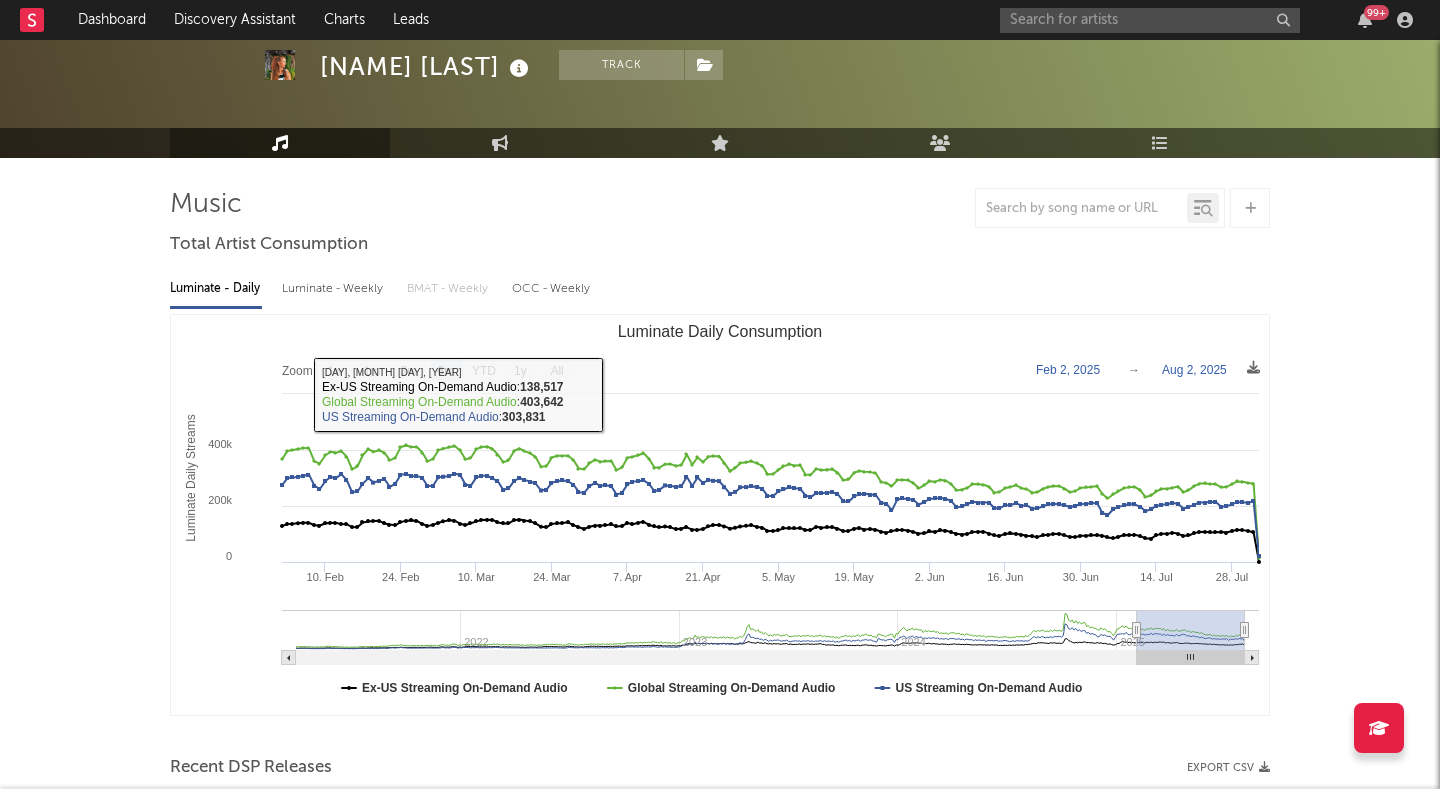 click on "Luminate - Weekly" at bounding box center [334, 289] 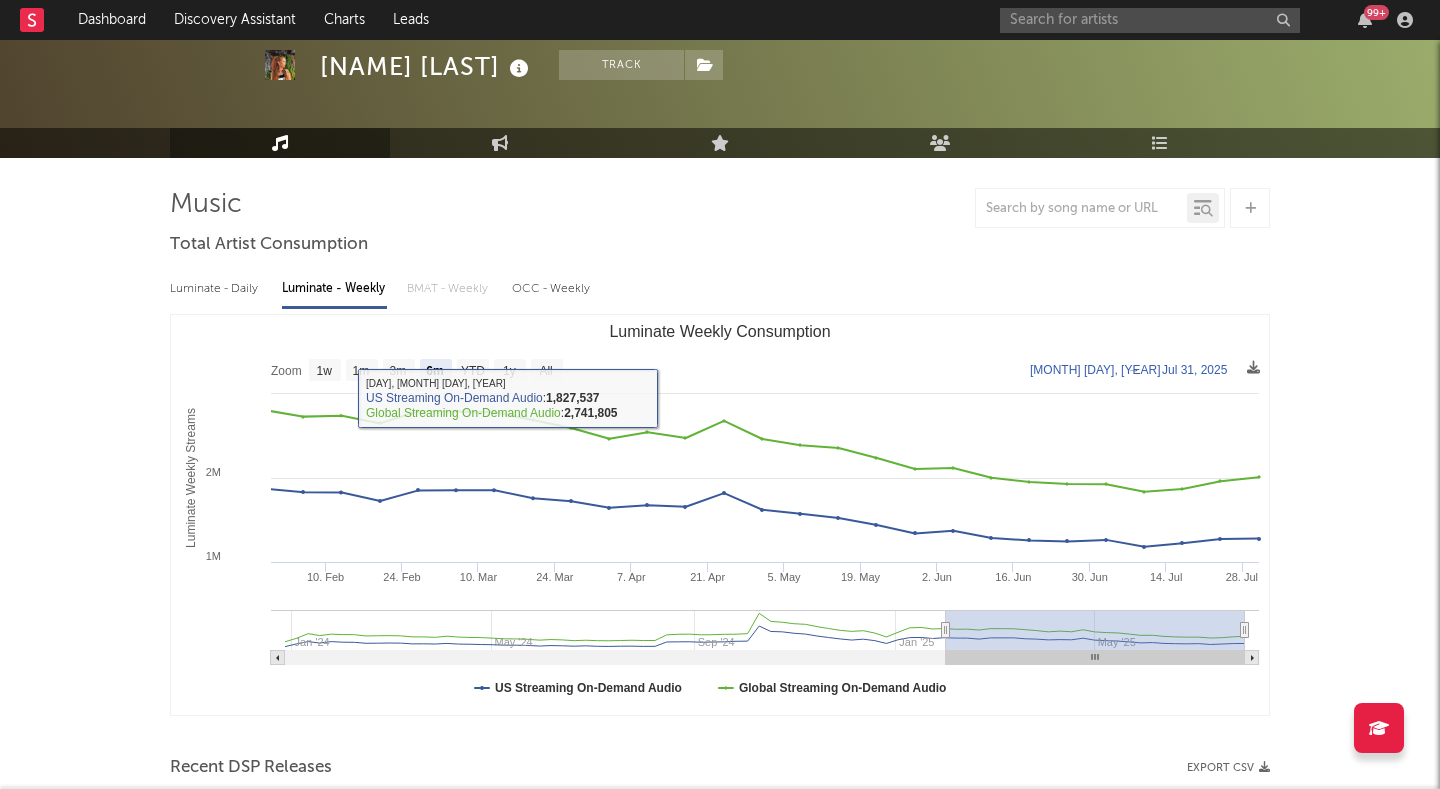 click on "Luminate - Daily" at bounding box center (216, 289) 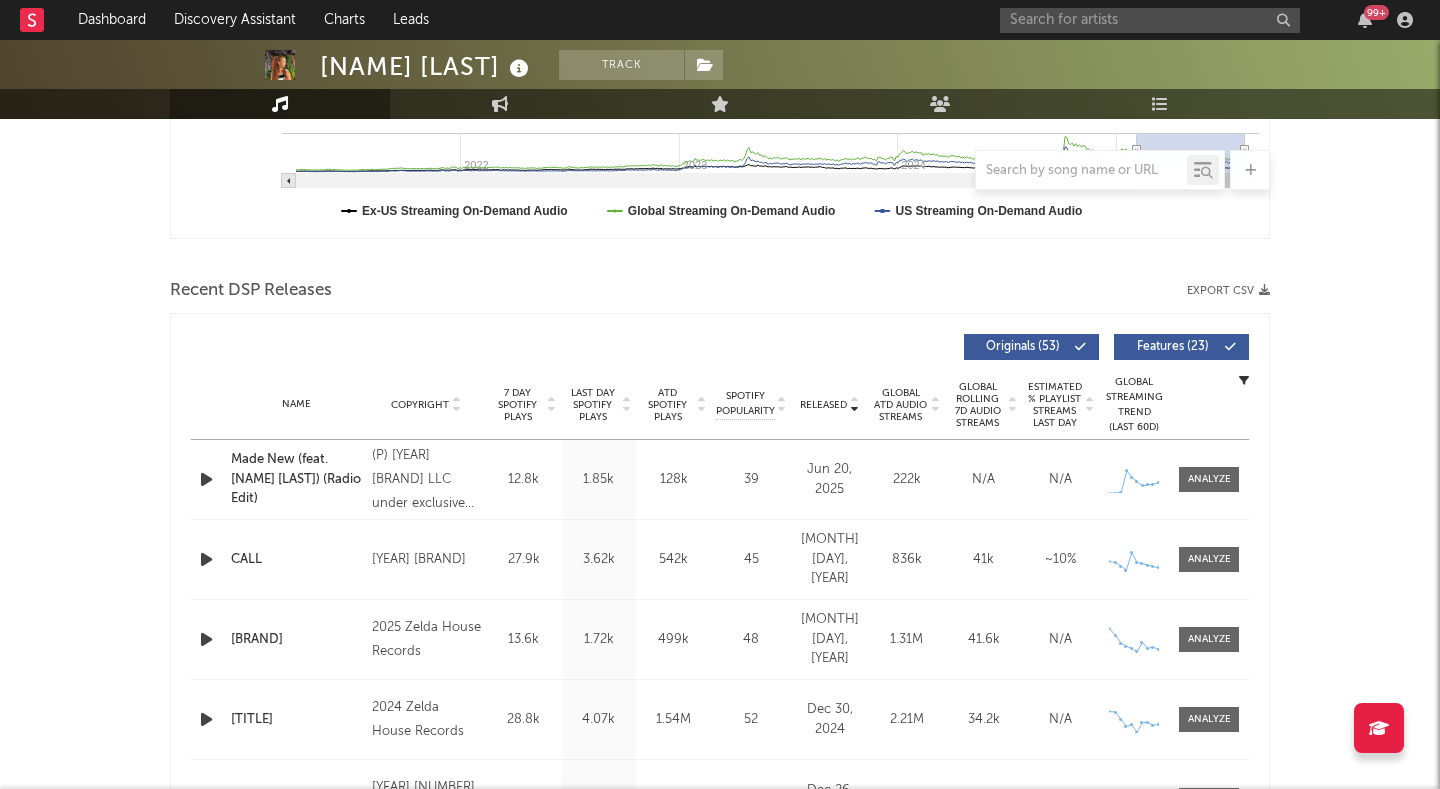 scroll, scrollTop: 564, scrollLeft: 0, axis: vertical 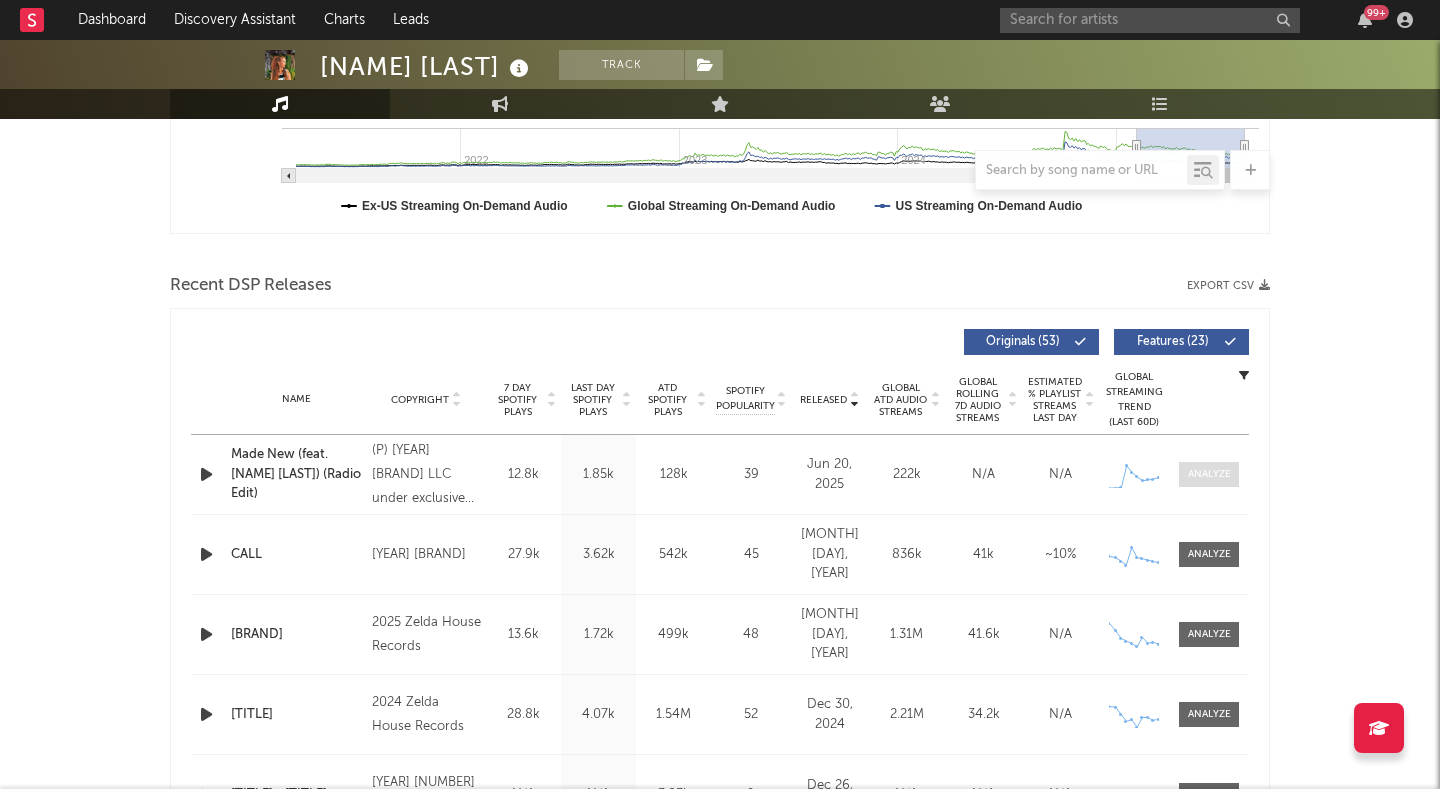 click at bounding box center [1209, 474] 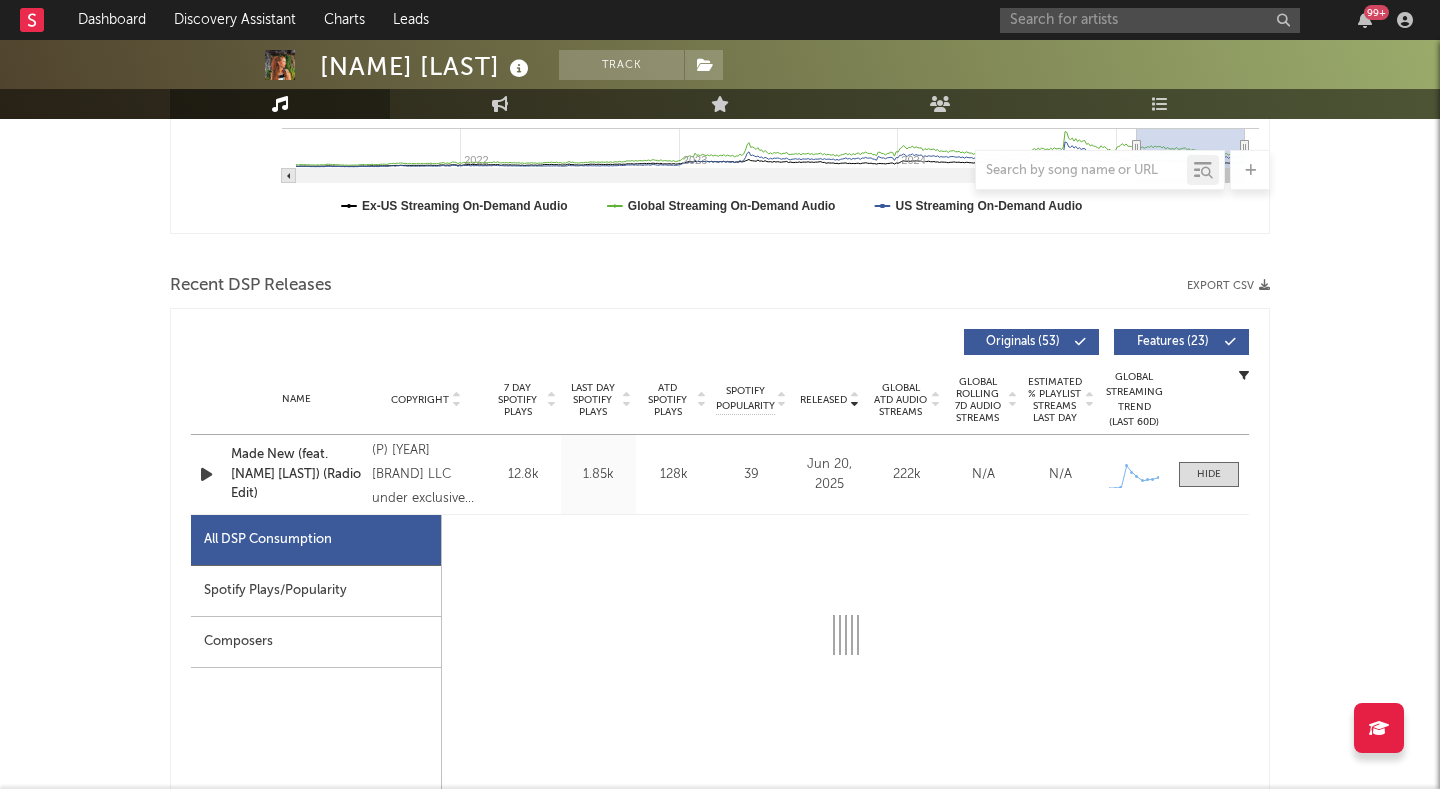 select on "1w" 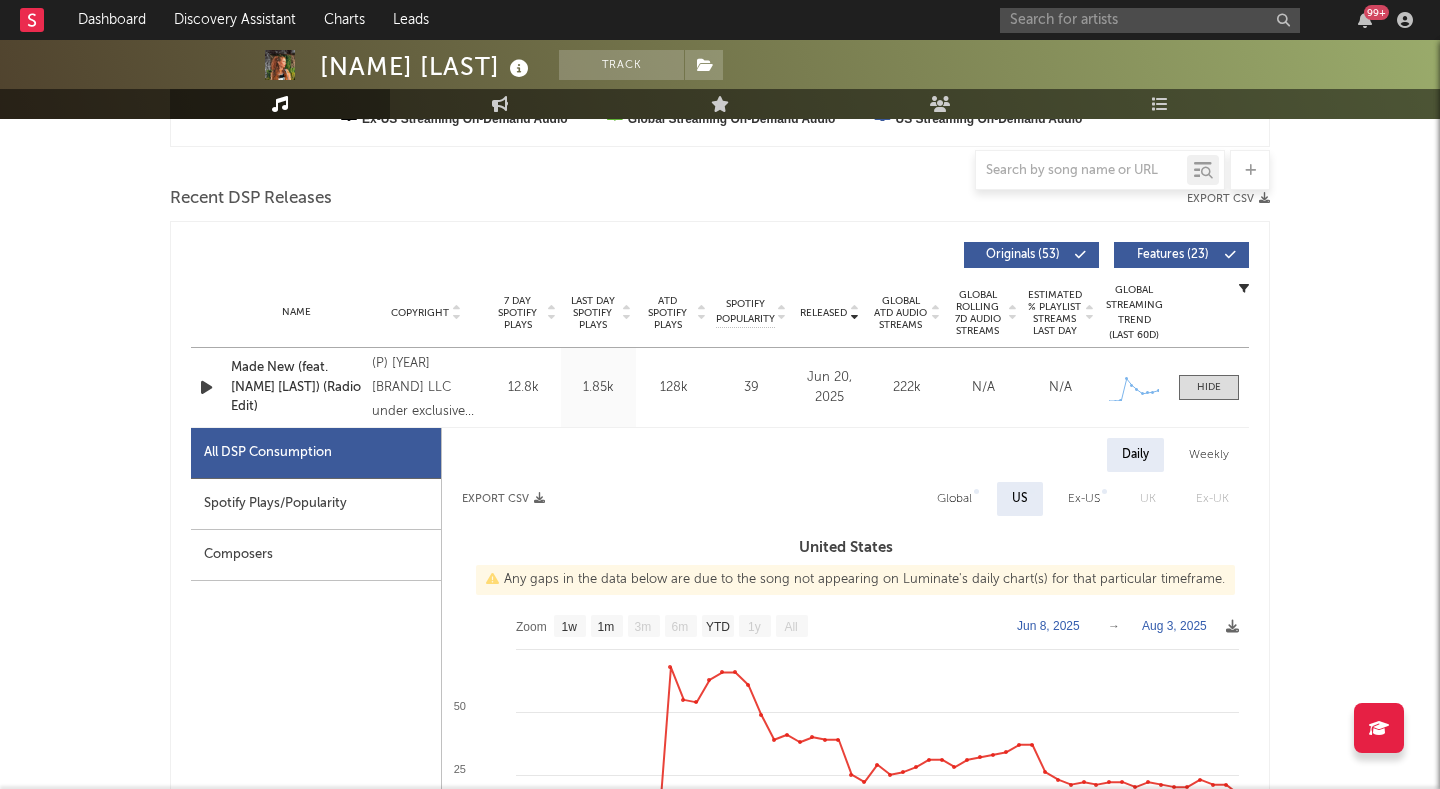 scroll, scrollTop: 658, scrollLeft: 0, axis: vertical 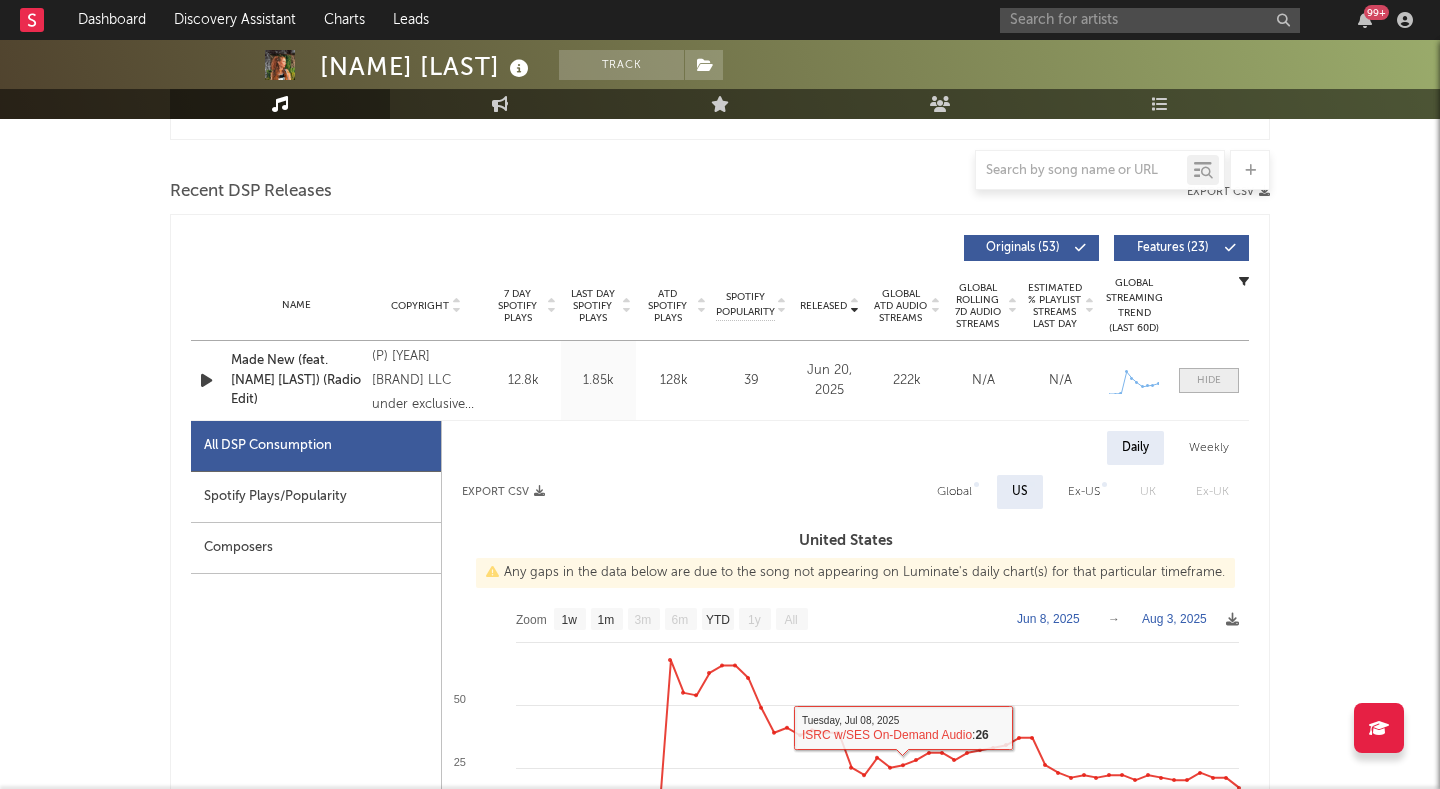click at bounding box center [1209, 380] 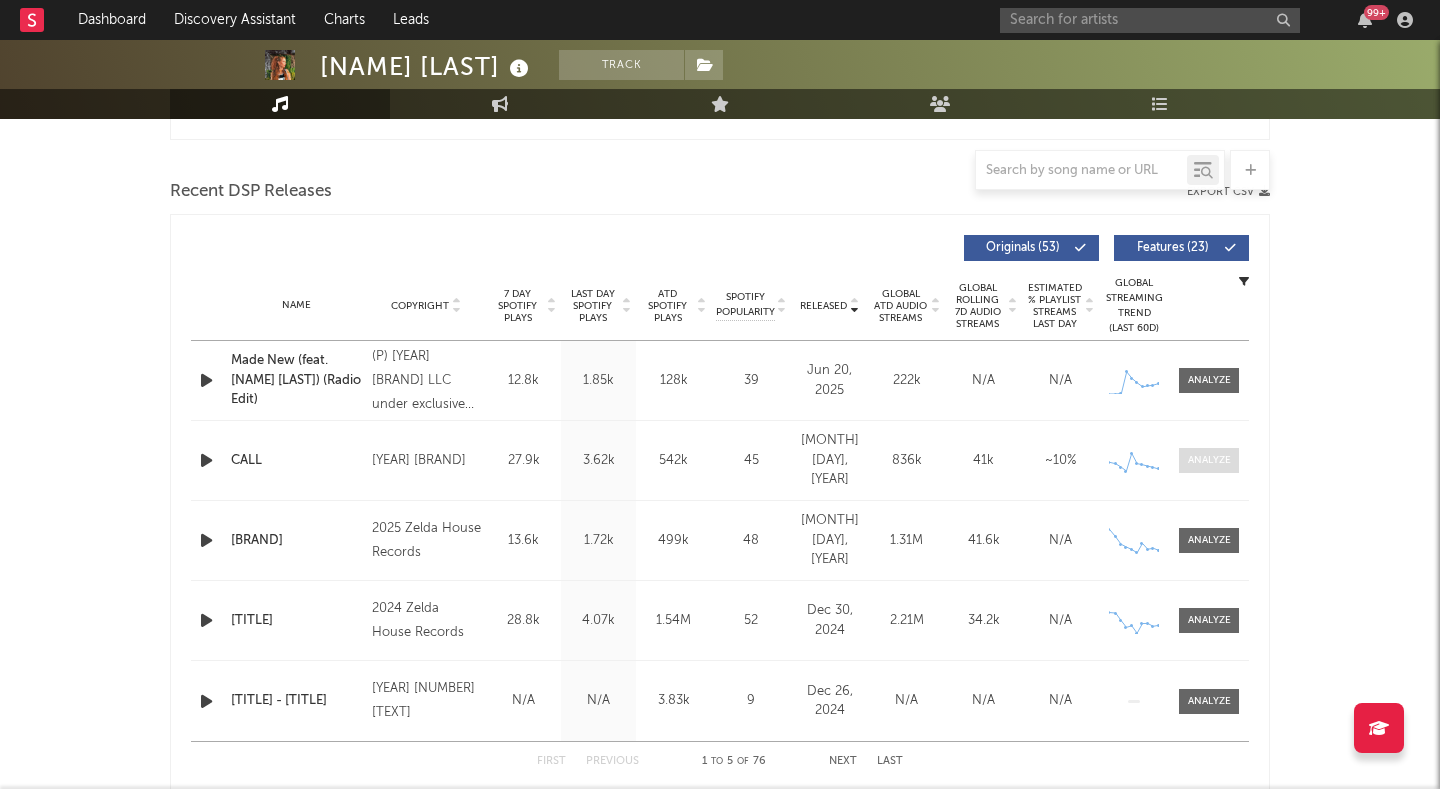 click at bounding box center [1209, 460] 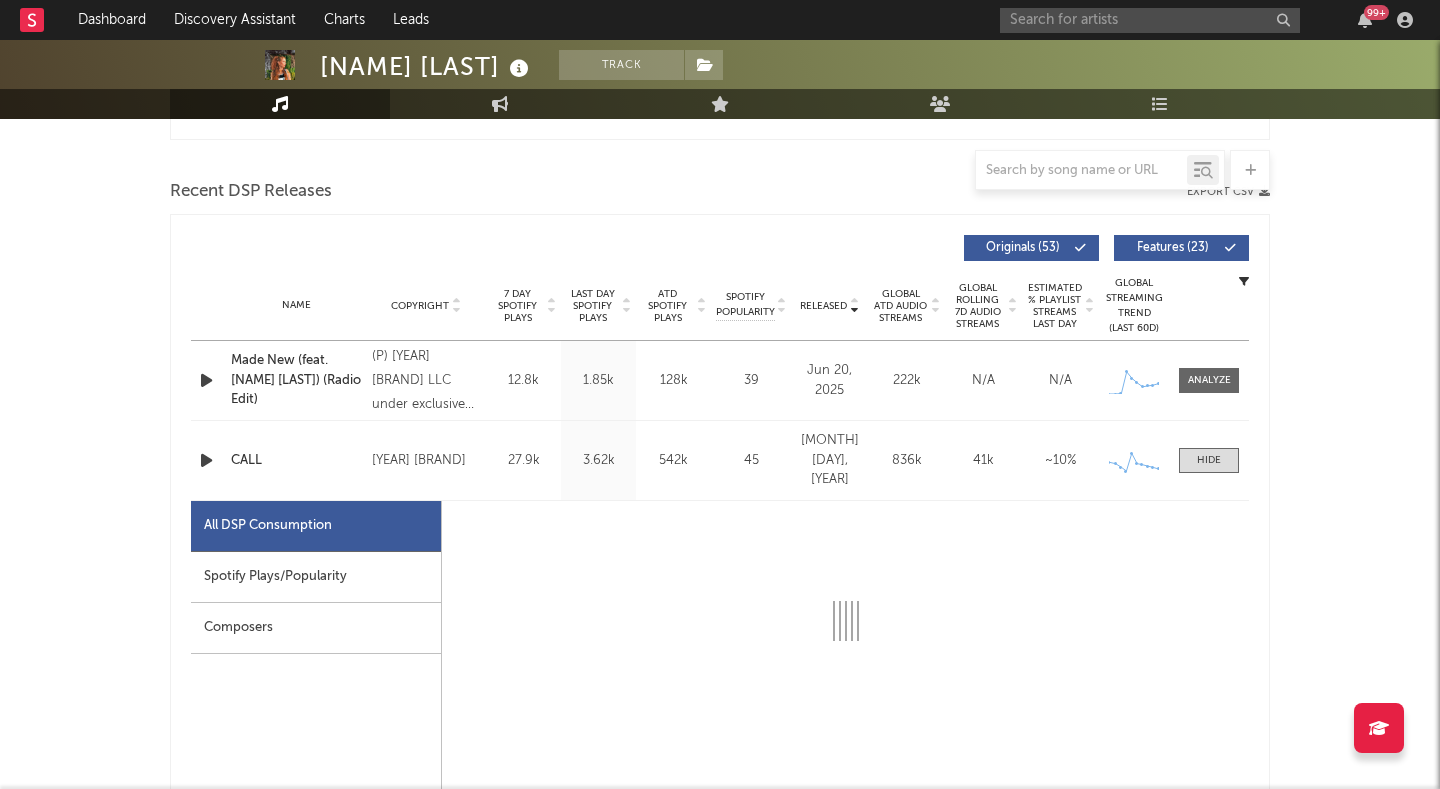 select on "1w" 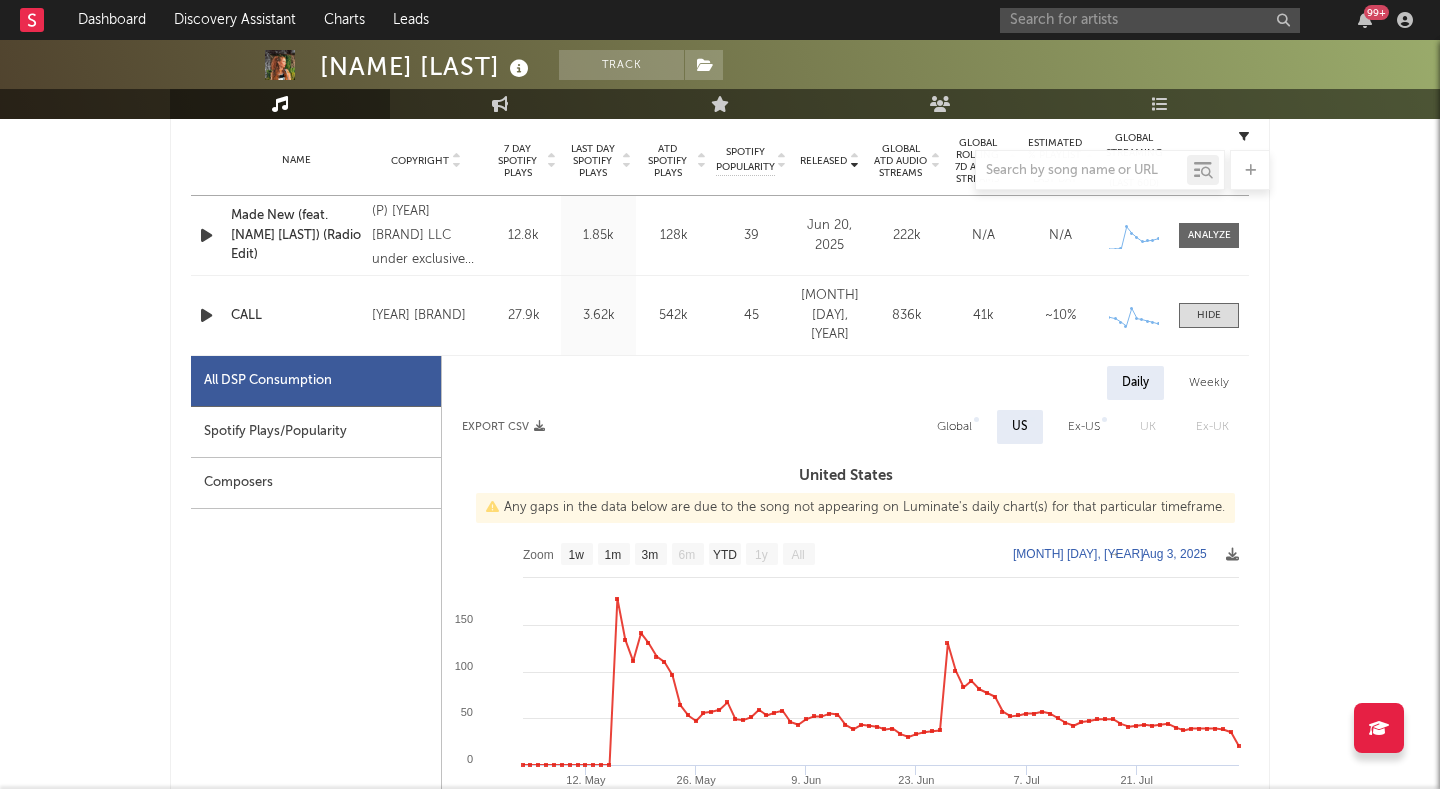 scroll, scrollTop: 873, scrollLeft: 0, axis: vertical 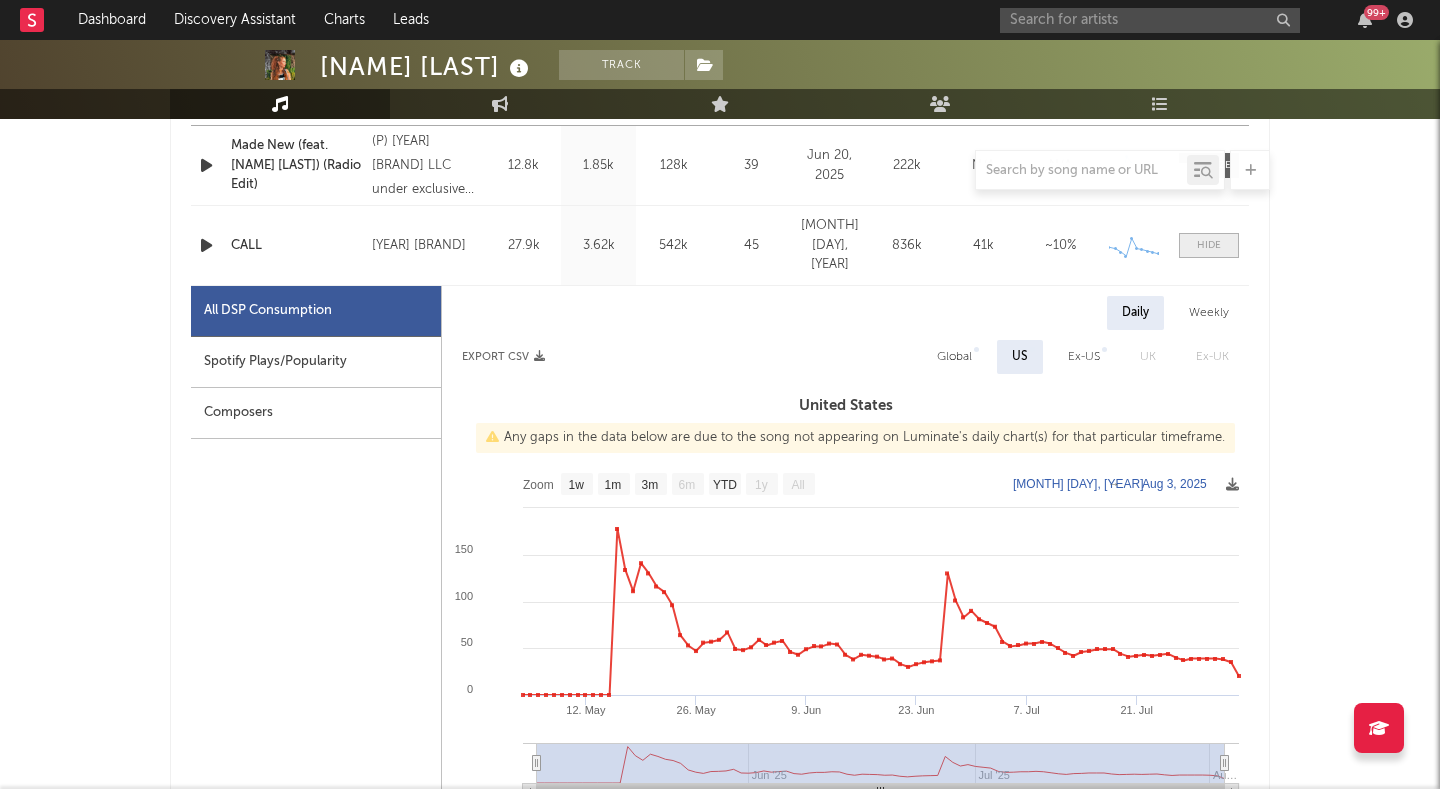 click at bounding box center (1209, 245) 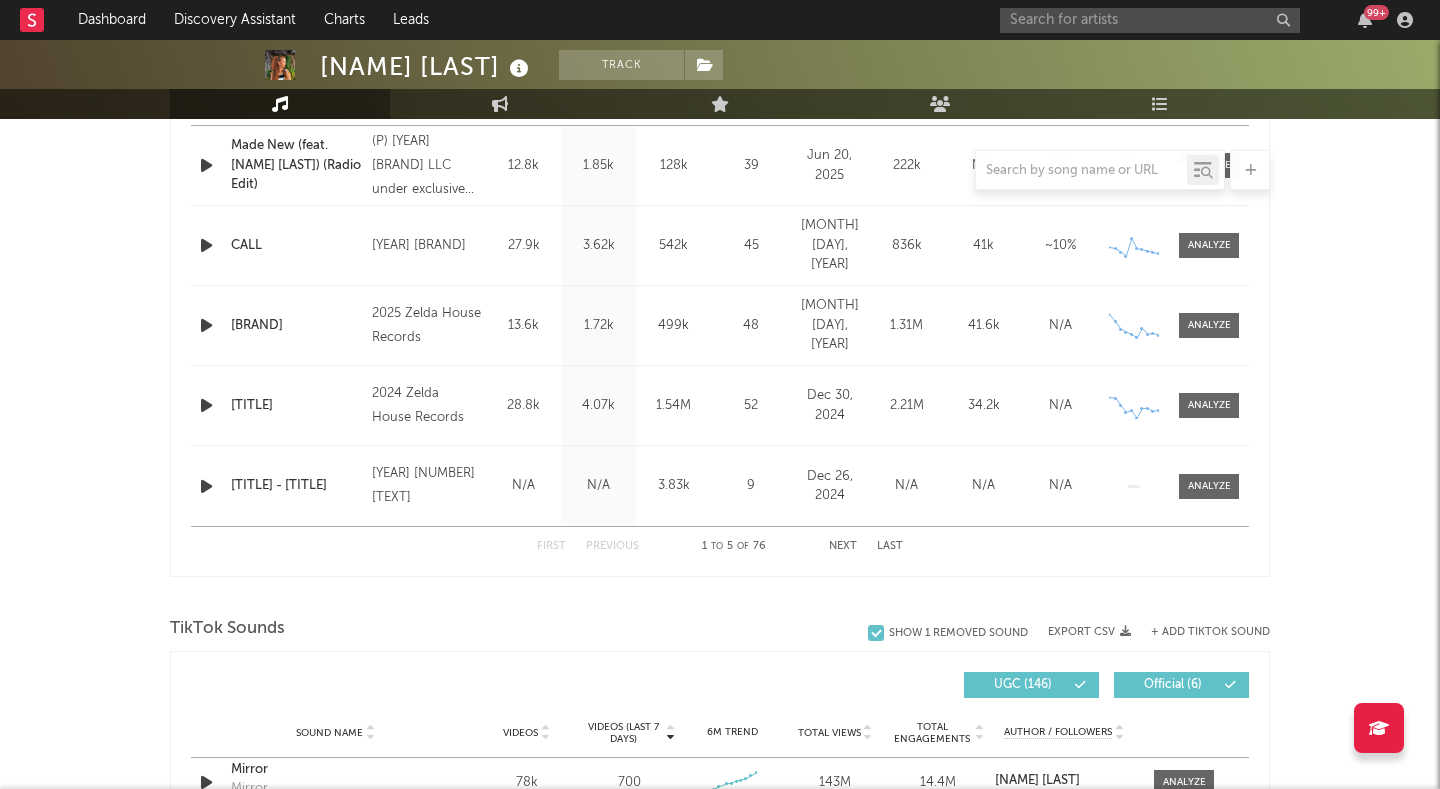 click at bounding box center (206, 245) 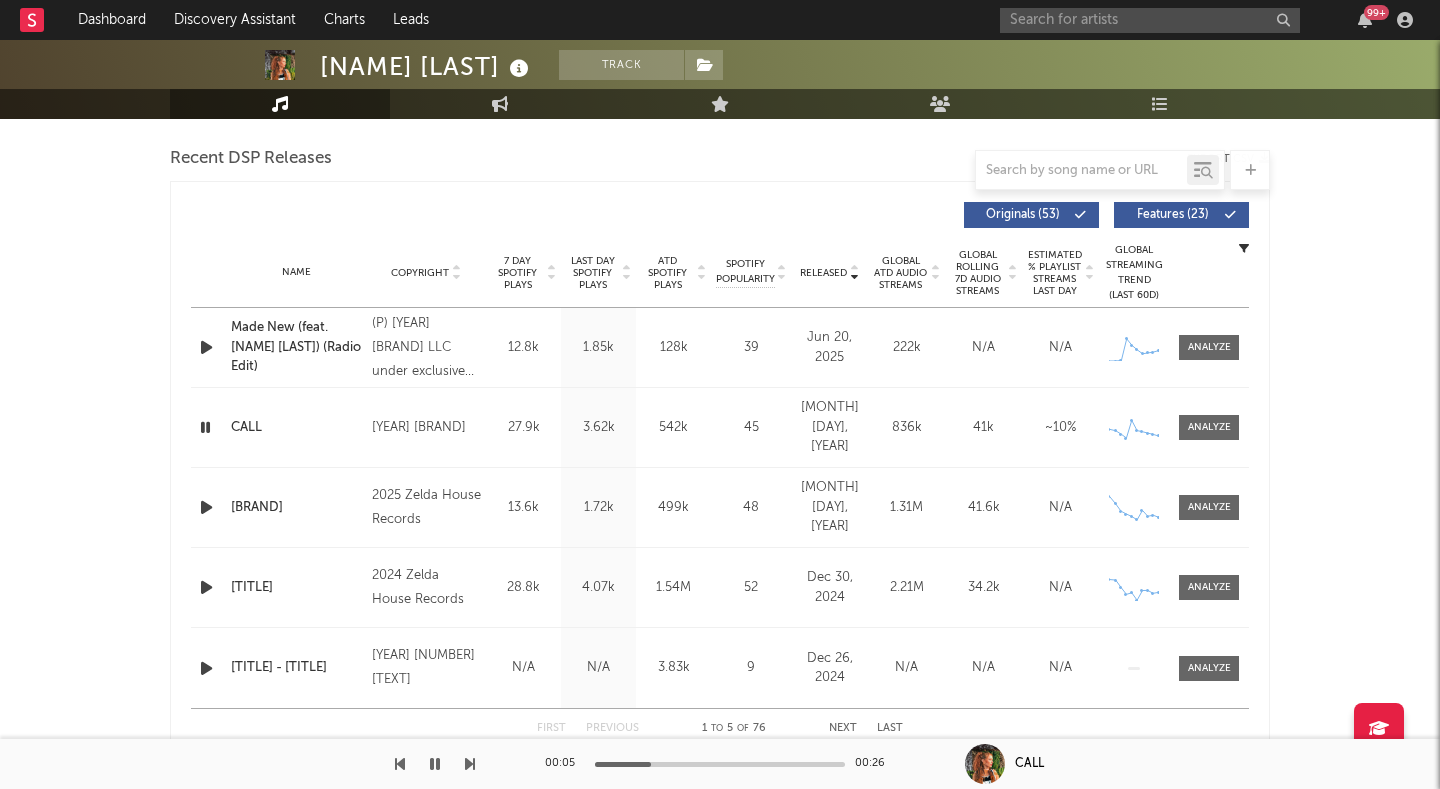 scroll, scrollTop: 644, scrollLeft: 0, axis: vertical 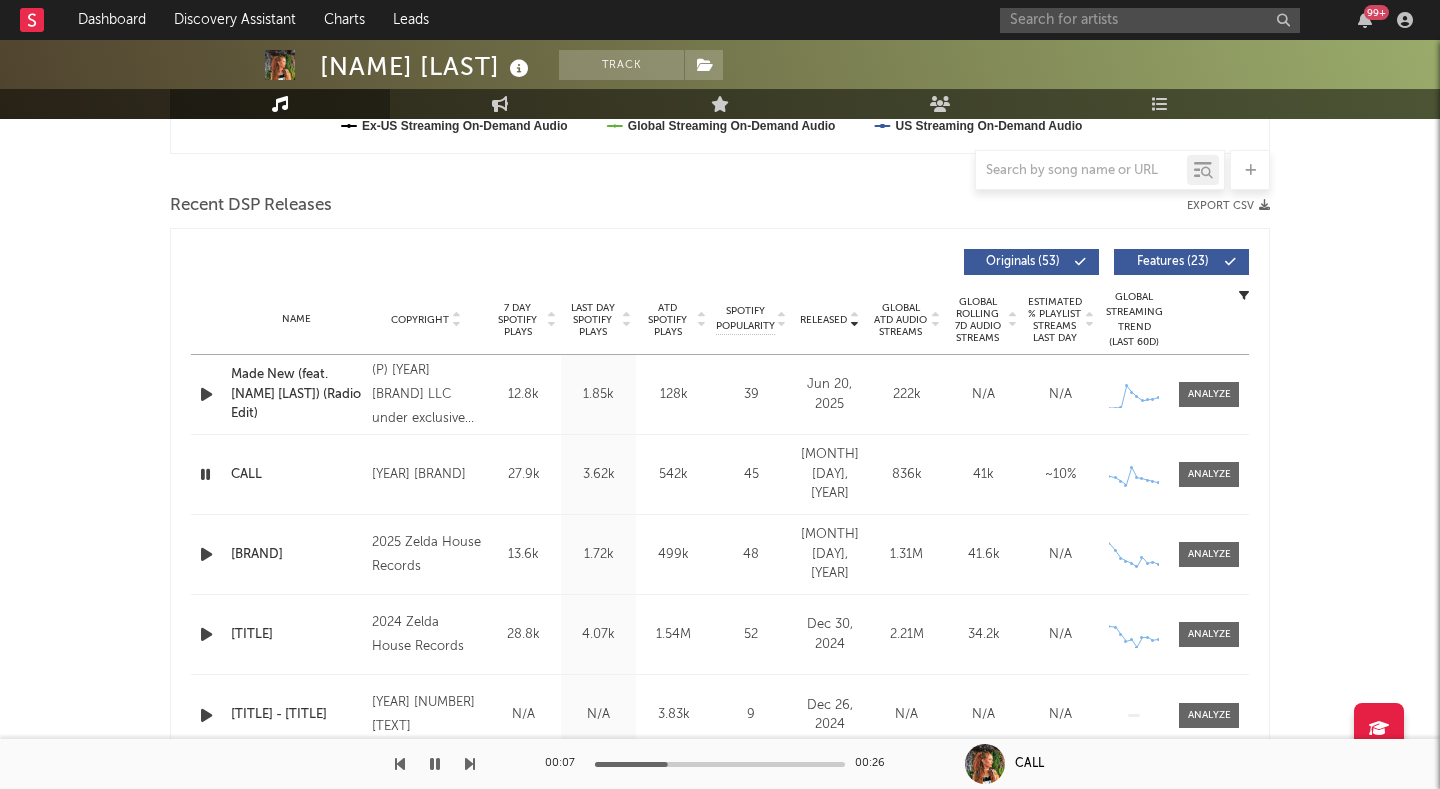 click on "Features   ( 23 )" at bounding box center (1173, 262) 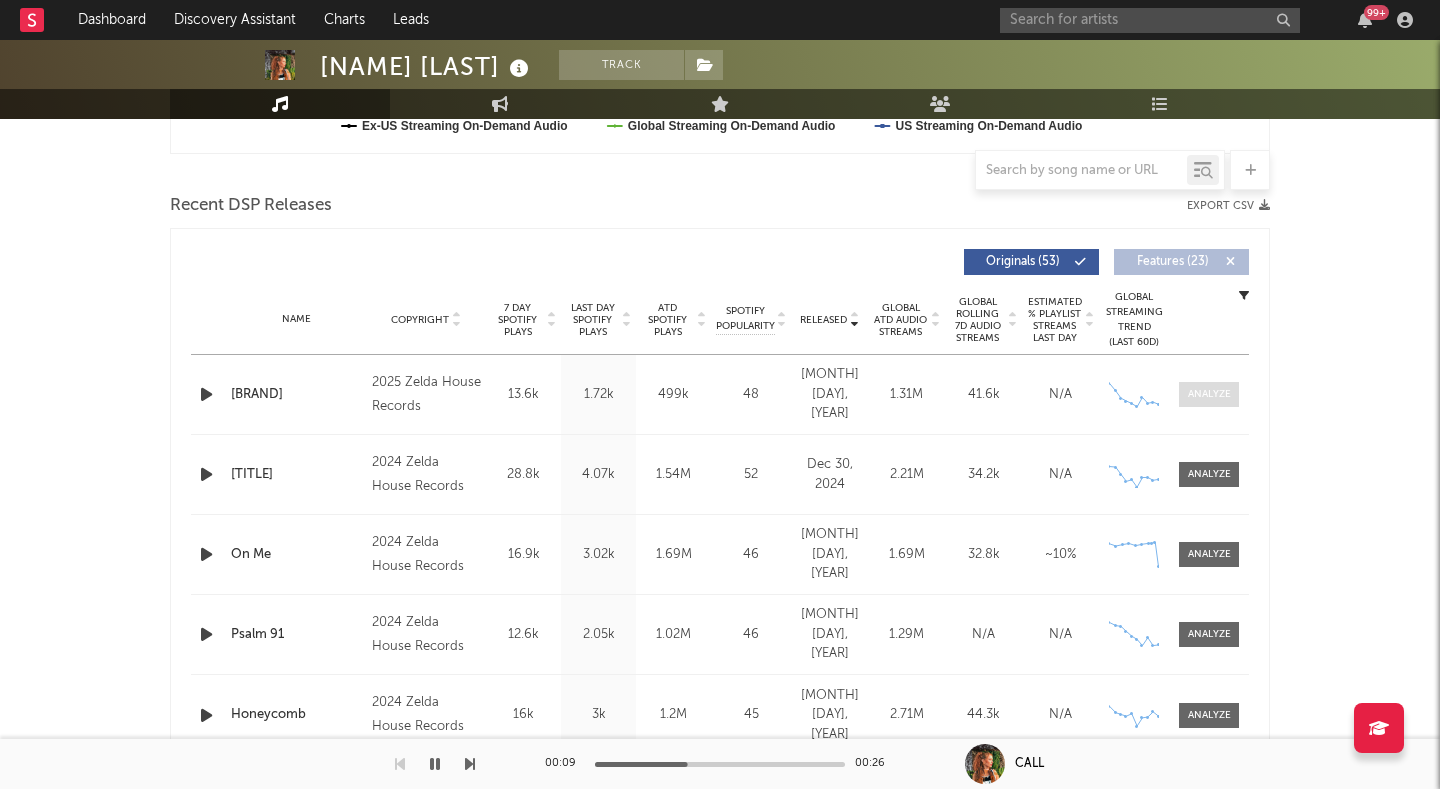 click at bounding box center (1209, 394) 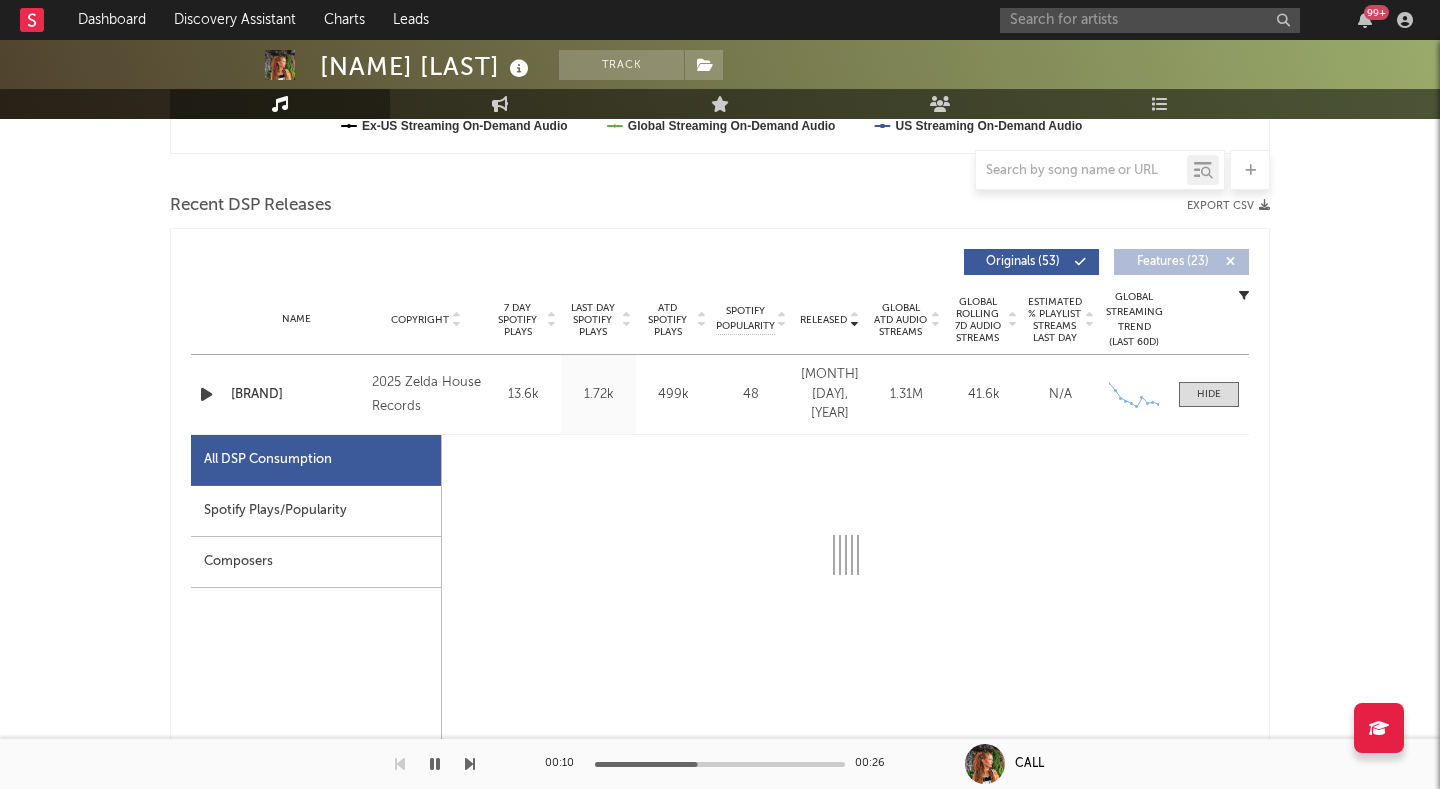 select on "1w" 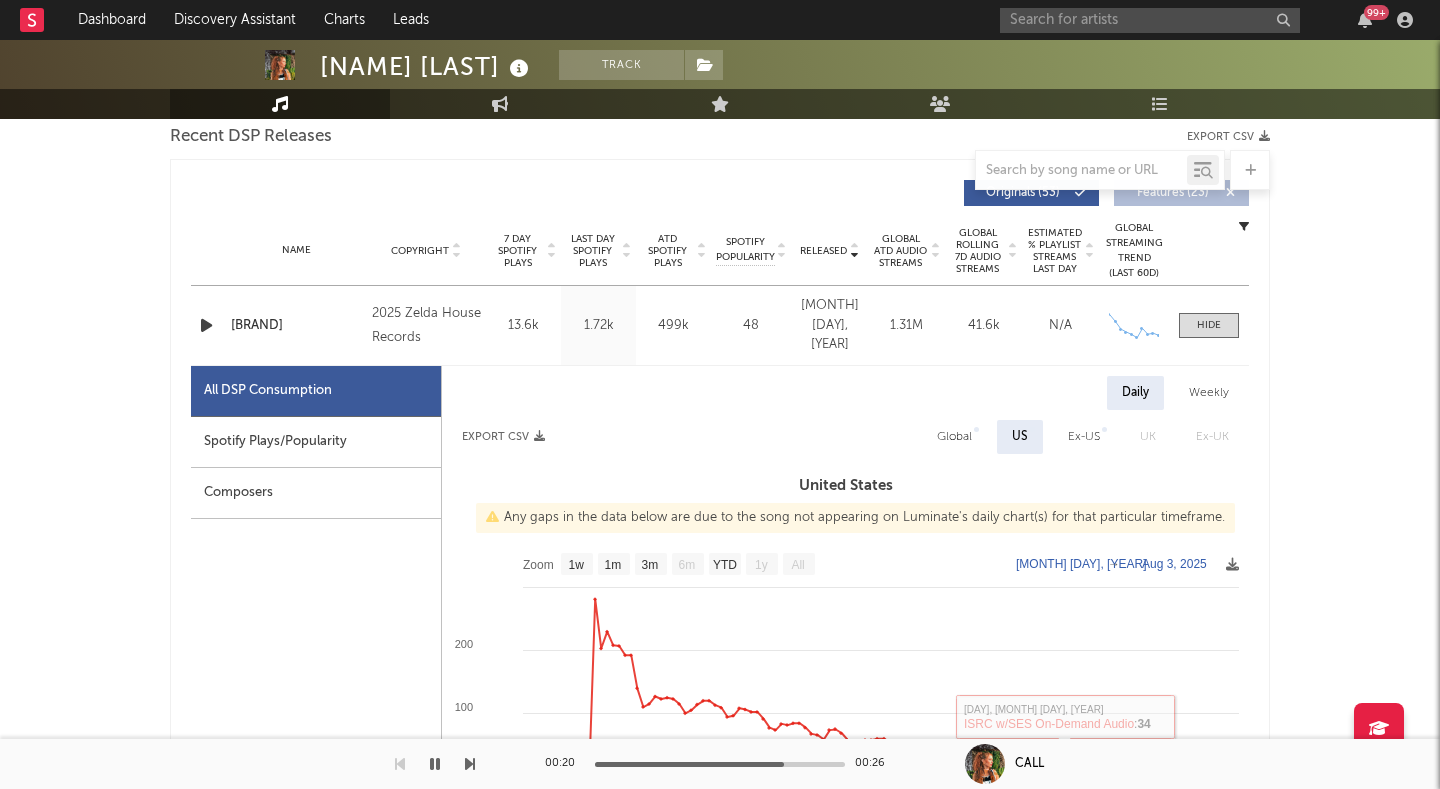 scroll, scrollTop: 698, scrollLeft: 0, axis: vertical 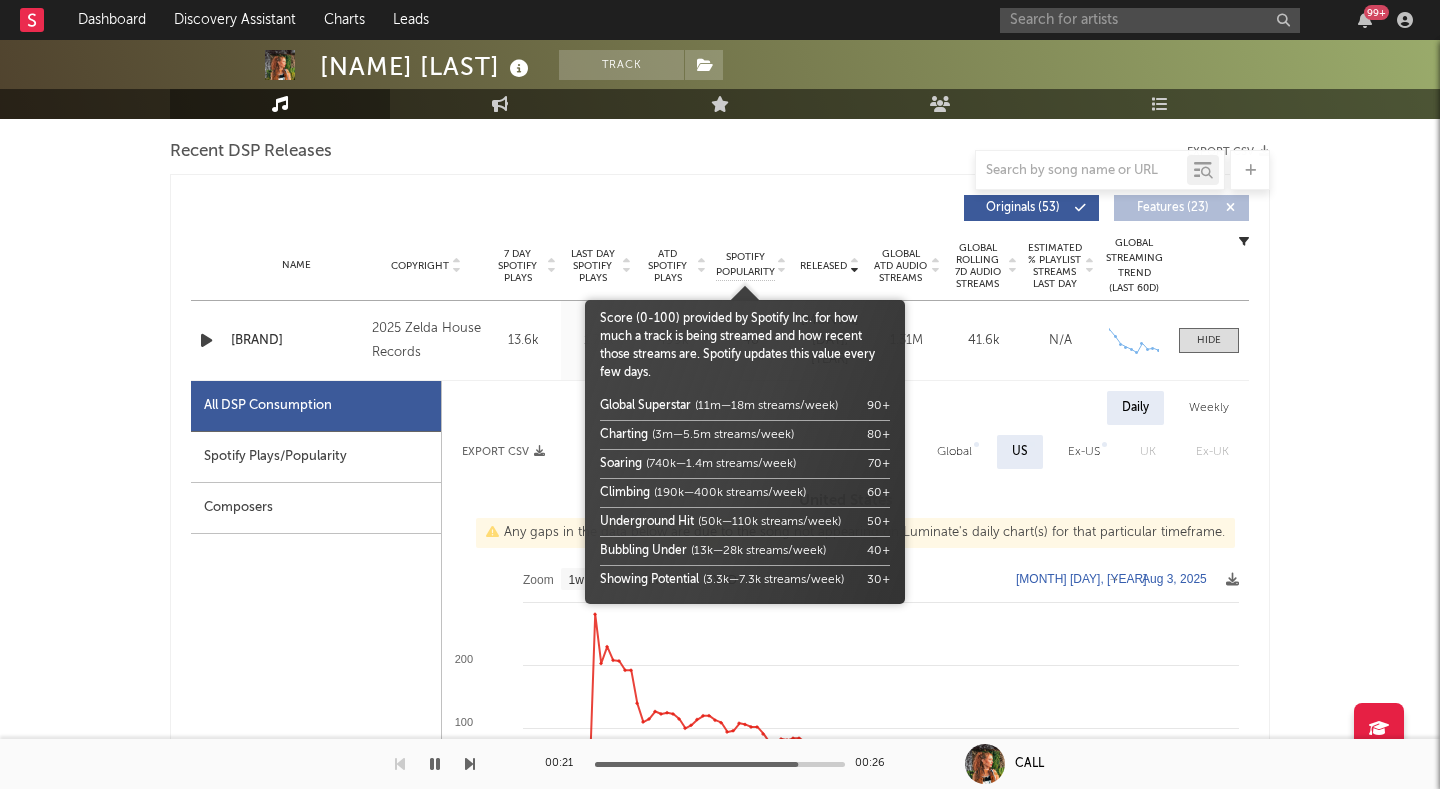 click on "Spotify Popularity" at bounding box center [745, 265] 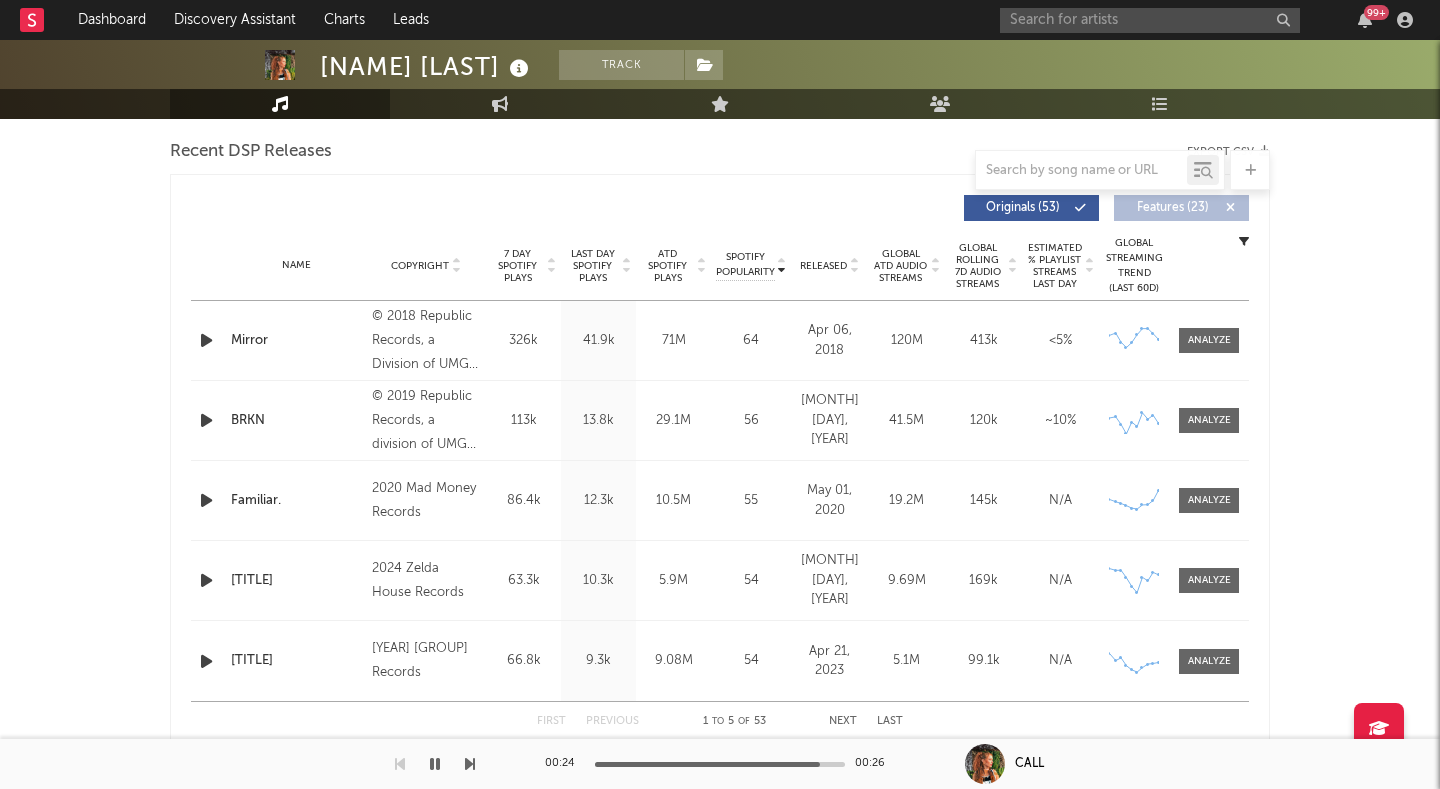 click on "Name Mirror Copyright © [YEAR] [BRAND], a Division of [BRAND] Recordings, Inc. ([BRAND]) Label [BRAND]/[BRAND]/[BRAND] Album Names Mirror Composer Names [FIRST] [LAST] & [FIRST] [LAST] [NUMBER] Day Spotify Plays [NUMBER]k Last Day Spotify Plays [NUMBER]k ATD Spotify Plays [NUMBER]M Spotify Popularity [NUMBER] Total US Streams [NUMBER]M Total US SES [NUMBER]k Total UK Streams [NUMBER]M Total UK Audio Streams [NUMBER]M UK Weekly Streams [NUMBER]k UK Weekly Audio Streams [NUMBER]k Released [MONTH] [DAY], [YEAR] US ATD Audio Streams [NUMBER]M US Rolling [NUMBER]D Audio Streams [NUMBER]k US Rolling WoW % Chg [NUMBER] Global ATD Audio Streams [NUMBER]M Global Rolling [NUMBER]D Audio Streams [NUMBER]k Global Rolling WoW % Chg [NUMBER] Estimated % Playlist Streams Last Day <[NUMBER]% Global Streaming Trend (Last [NUMBER]D) Created with Highcharts [NUMBER].[NUMBER] Ex-US Streaming Trend (Last [NUMBER]D) Created with Highcharts [NUMBER].[NUMBER] US Streaming Trend (Last [NUMBER]D) Created with Highcharts [NUMBER].[NUMBER] Global Latest Day Audio Streams [NUMBER]k US Latest Day Audio Streams [NUMBER]k" at bounding box center (720, 340) 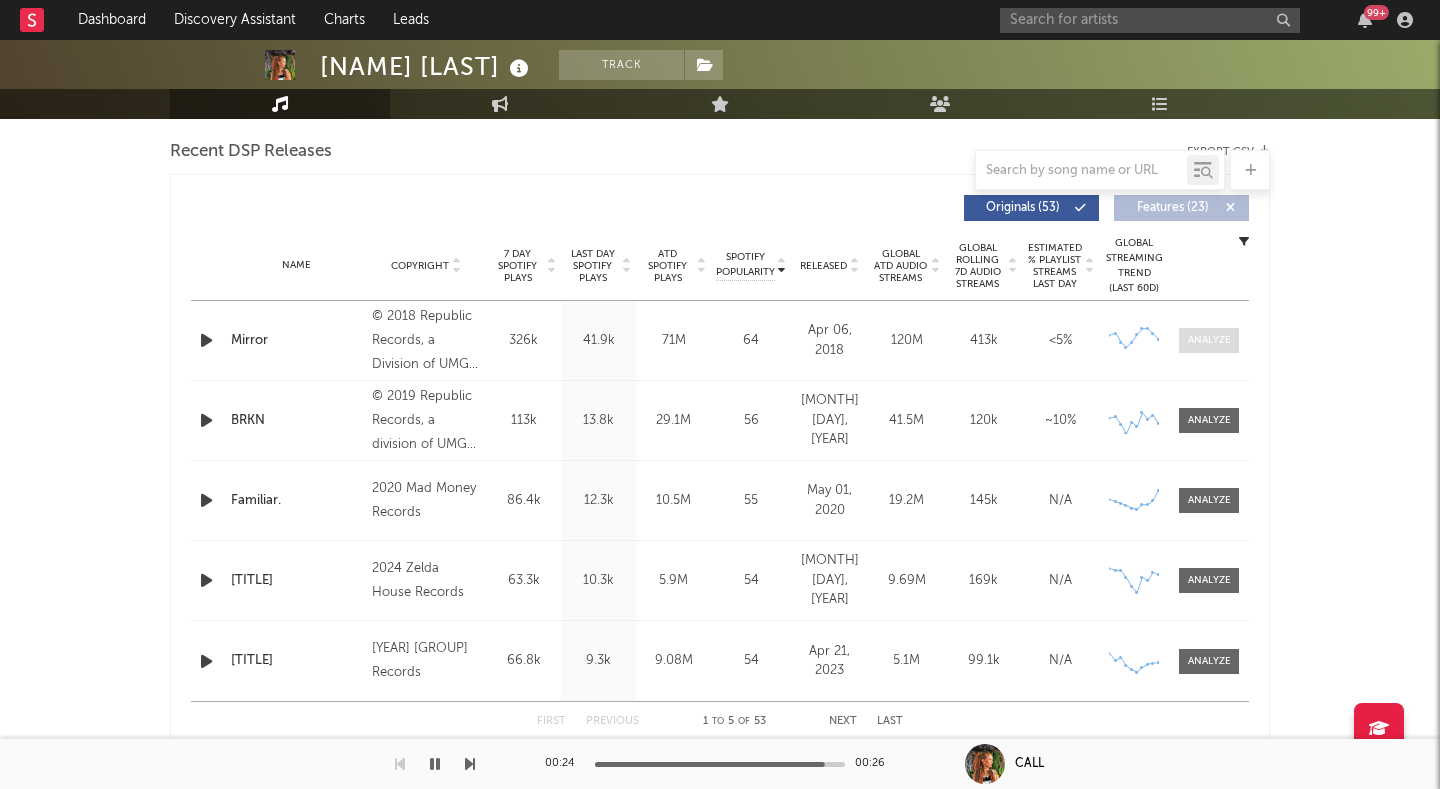click at bounding box center [1209, 340] 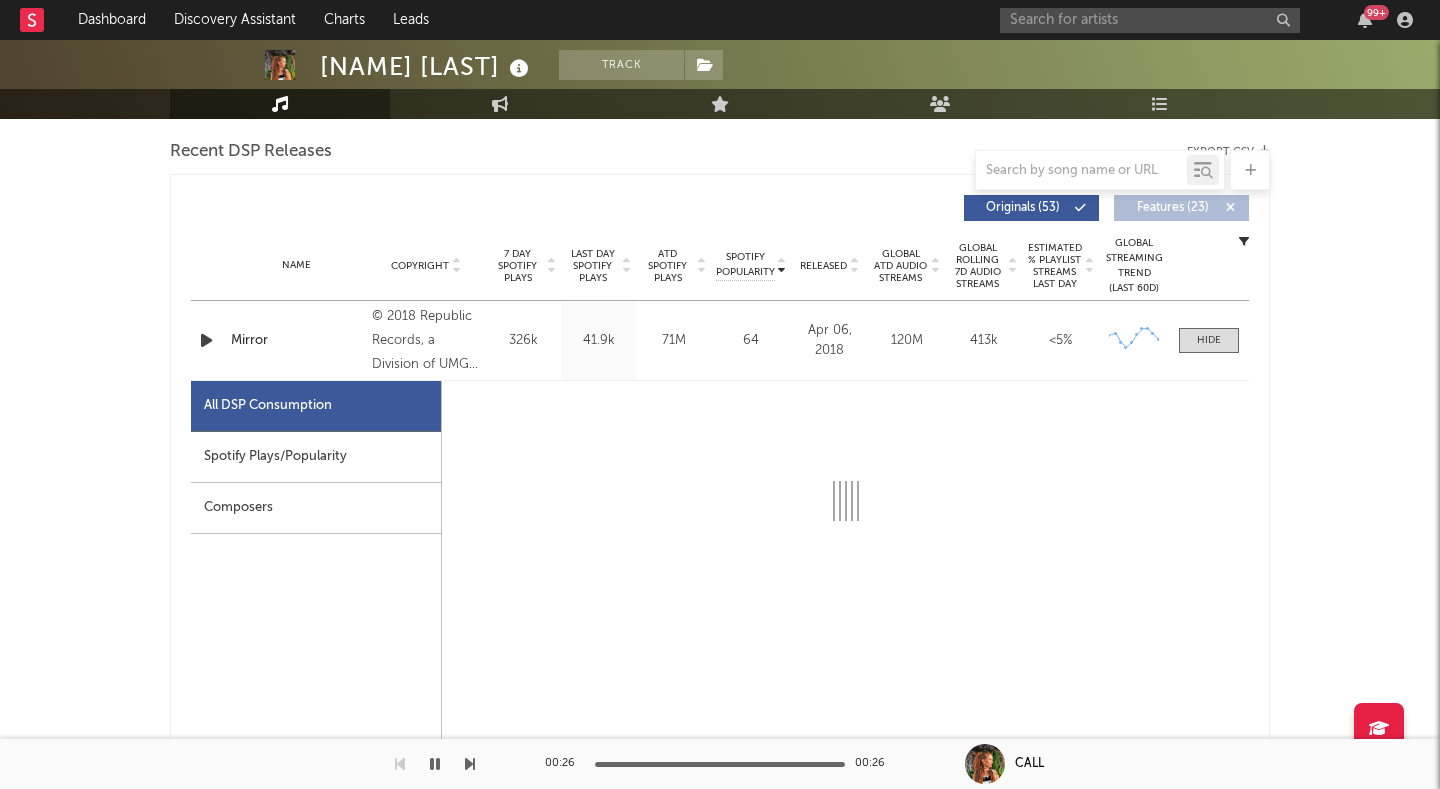 select on "6m" 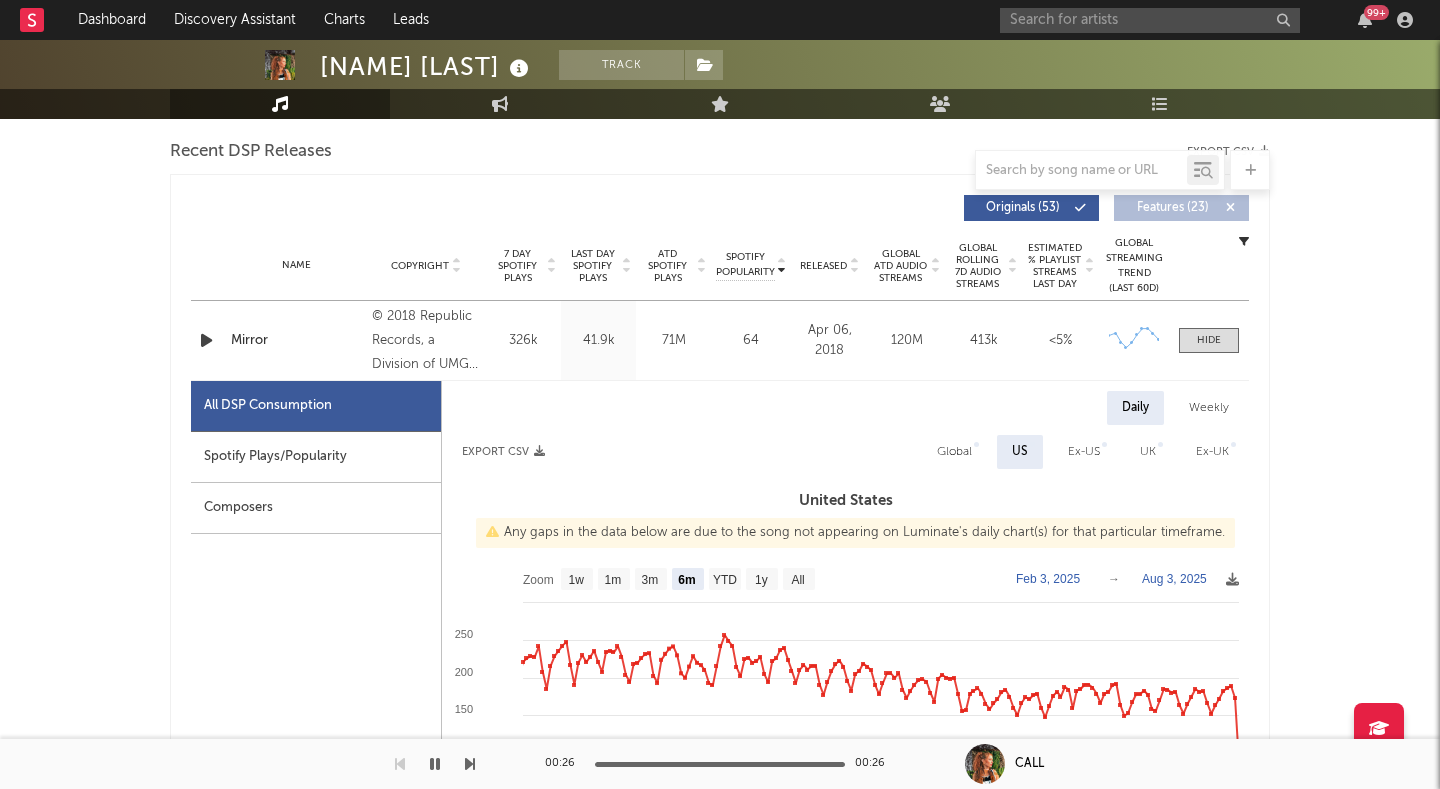 click at bounding box center [206, 340] 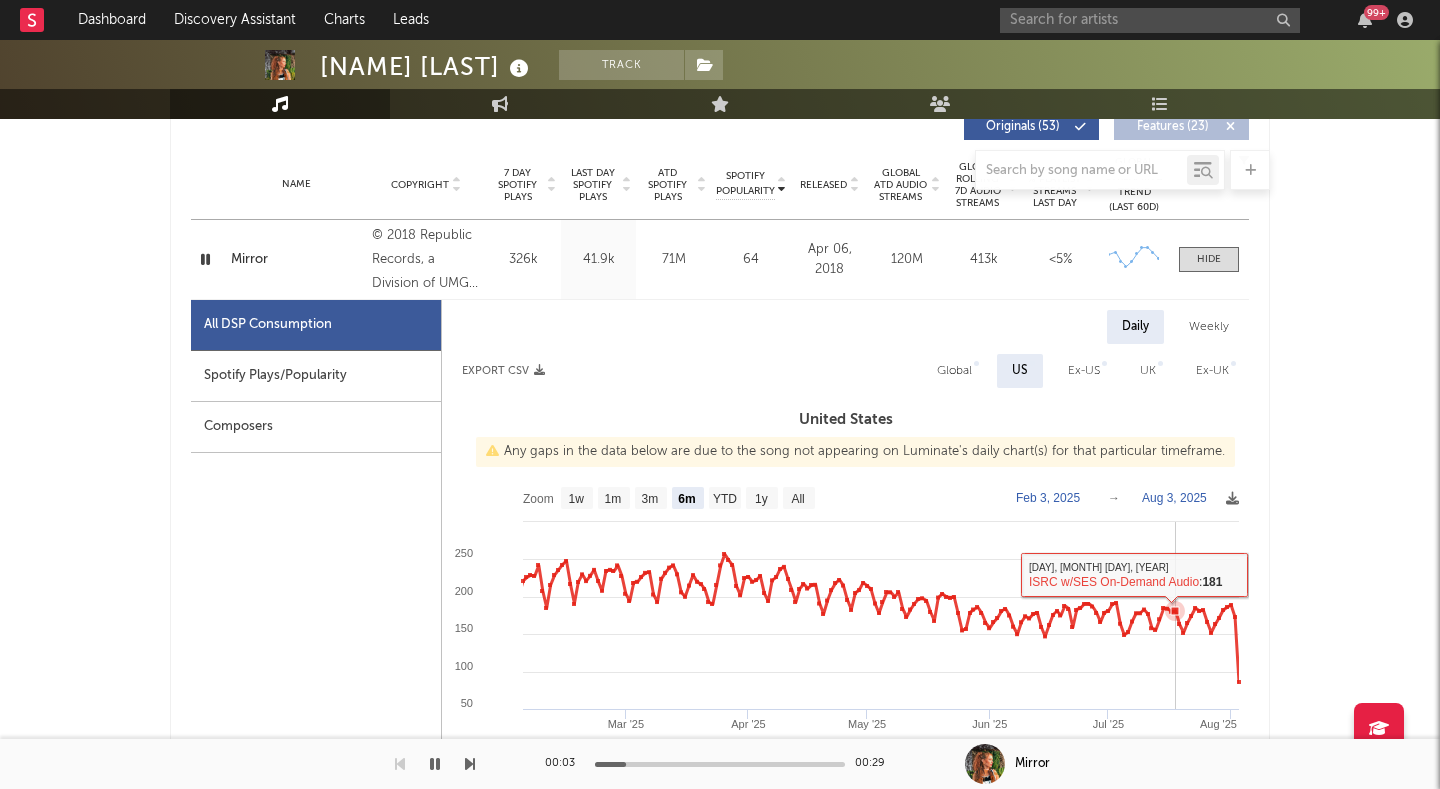 scroll, scrollTop: 794, scrollLeft: 0, axis: vertical 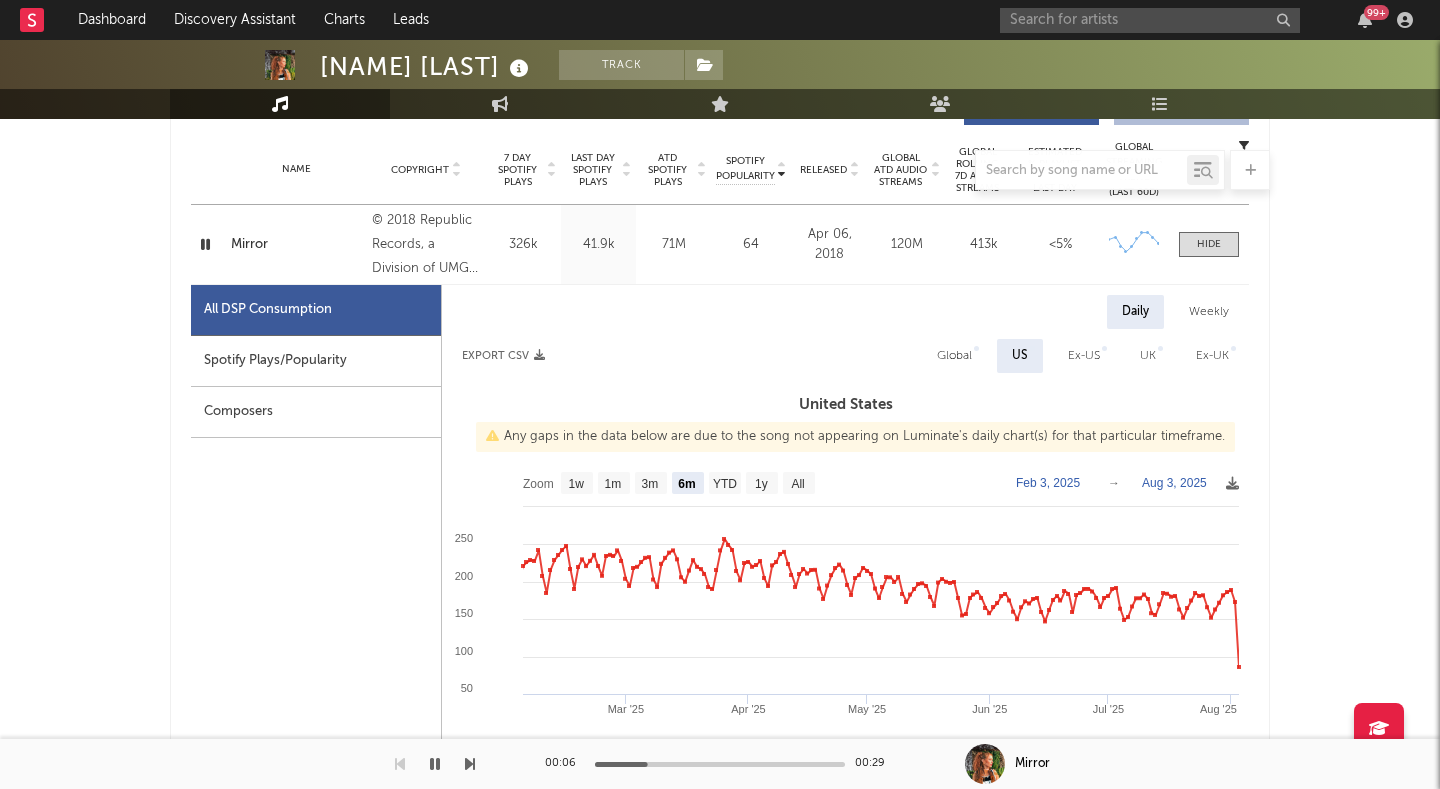click at bounding box center (205, 244) 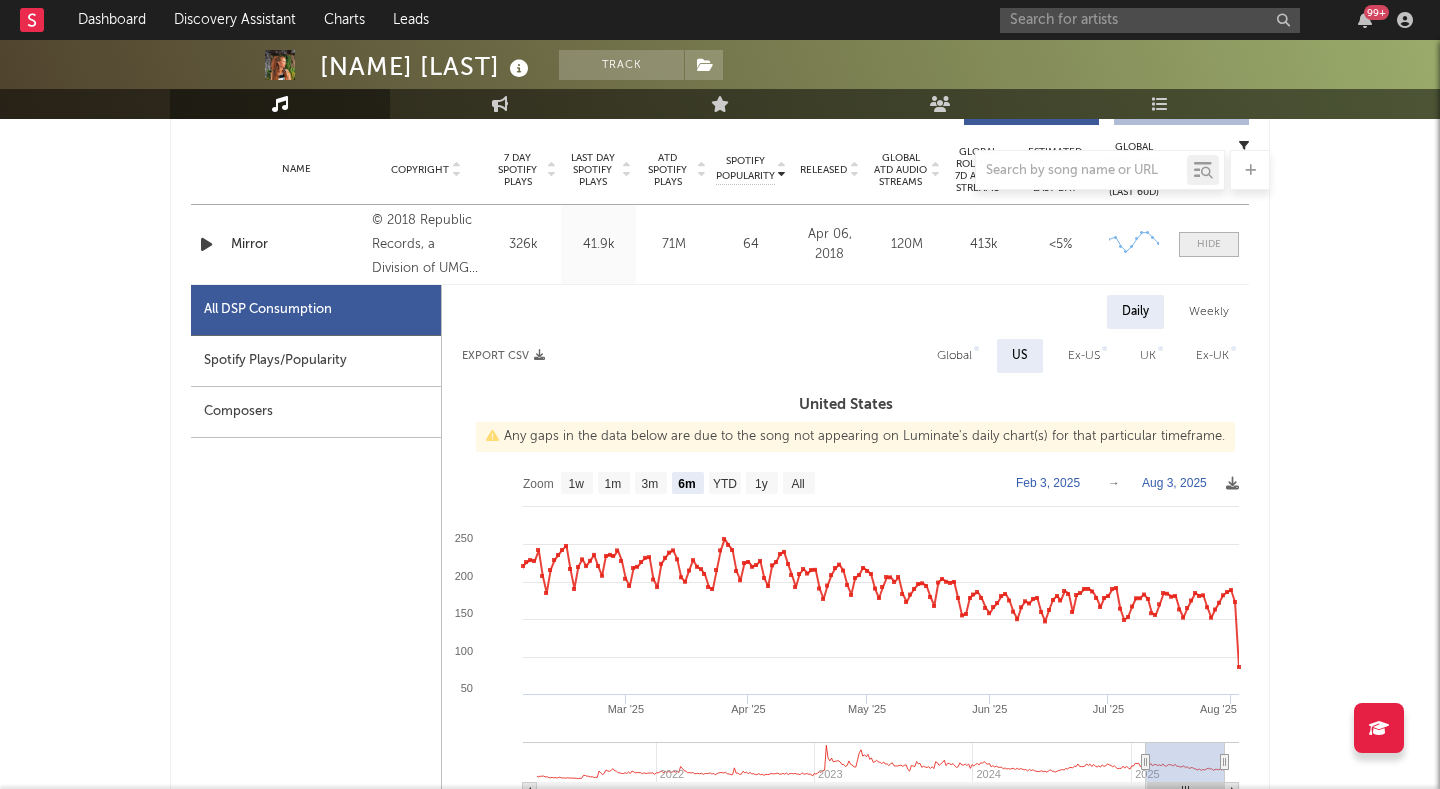 click at bounding box center [1209, 244] 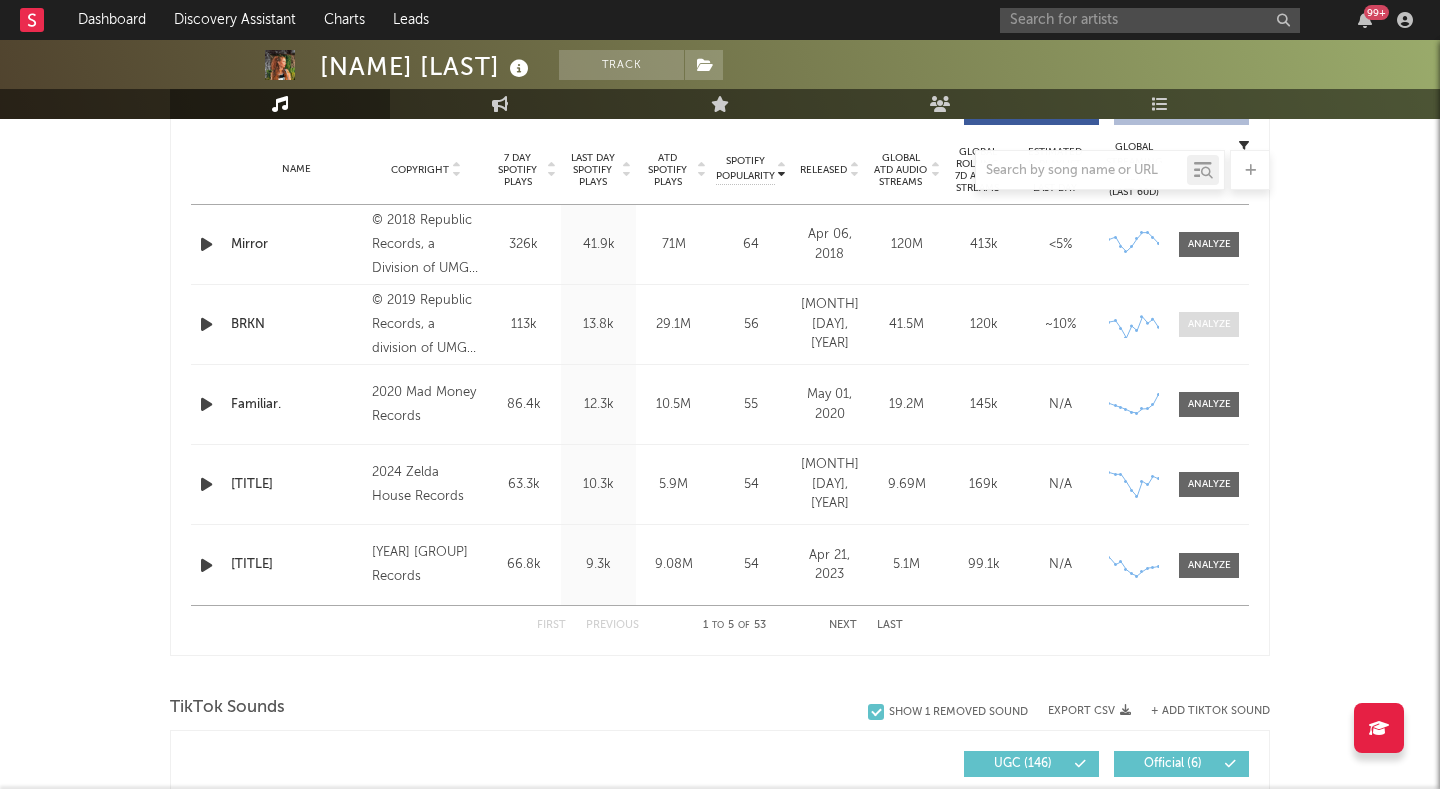 click at bounding box center [1209, 324] 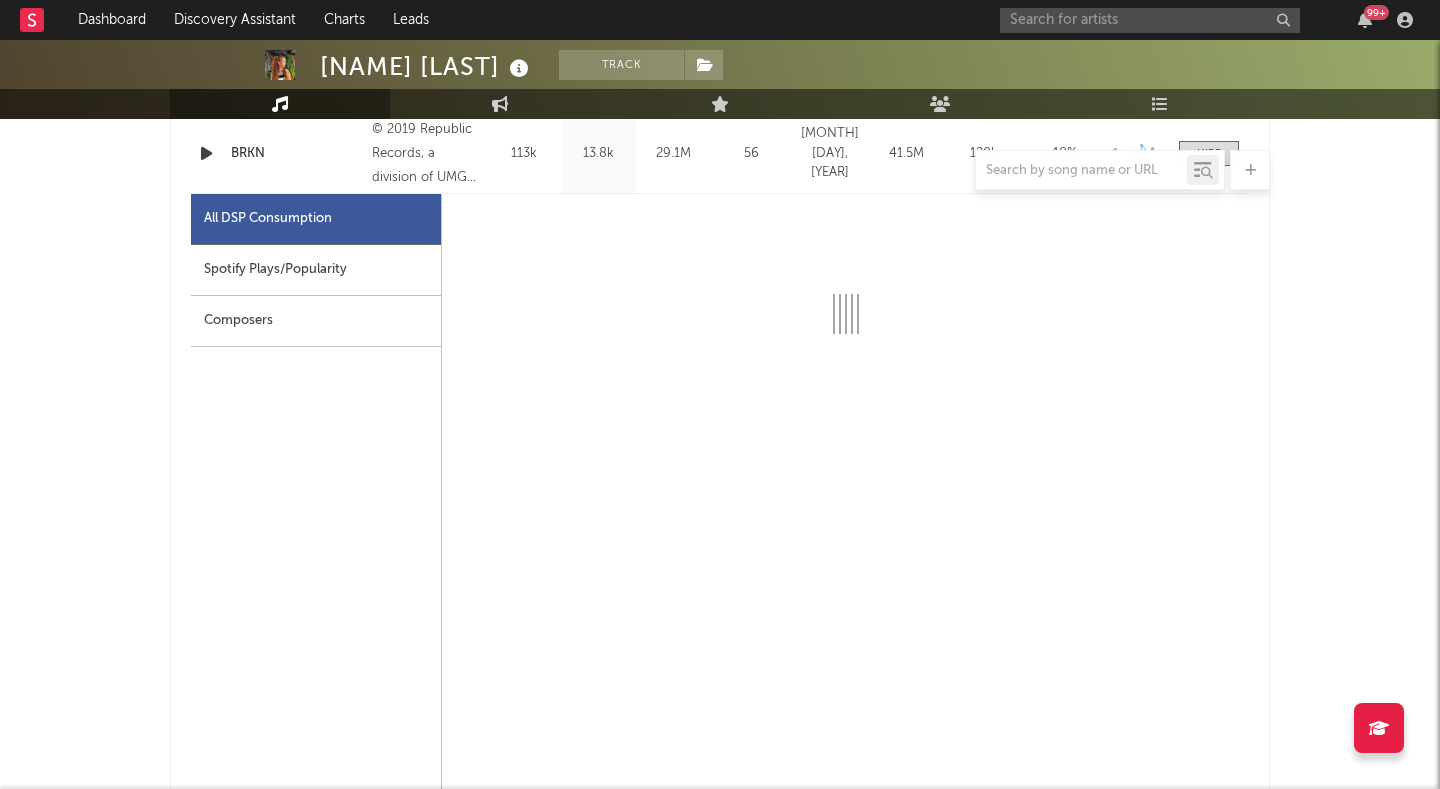 scroll, scrollTop: 971, scrollLeft: 0, axis: vertical 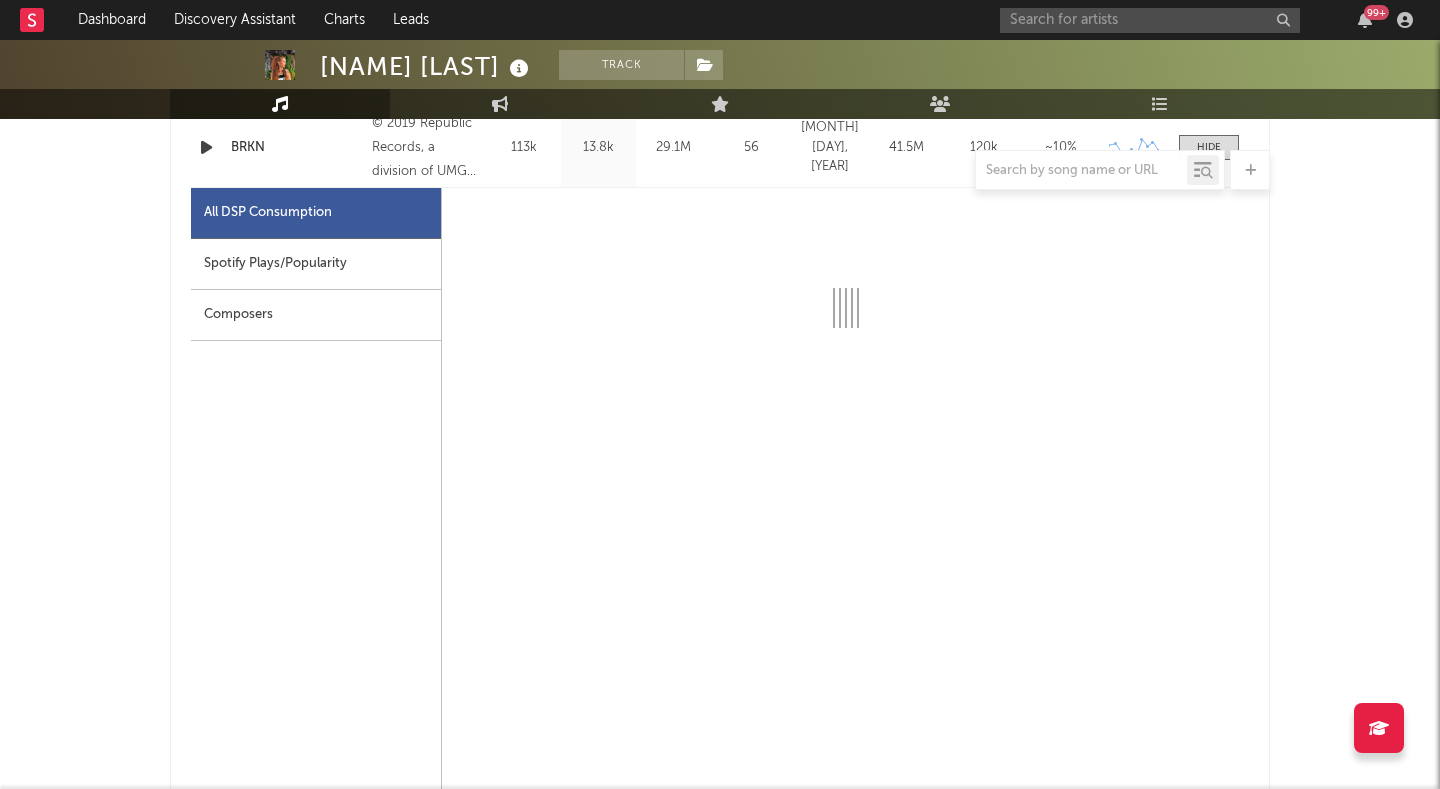 select on "6m" 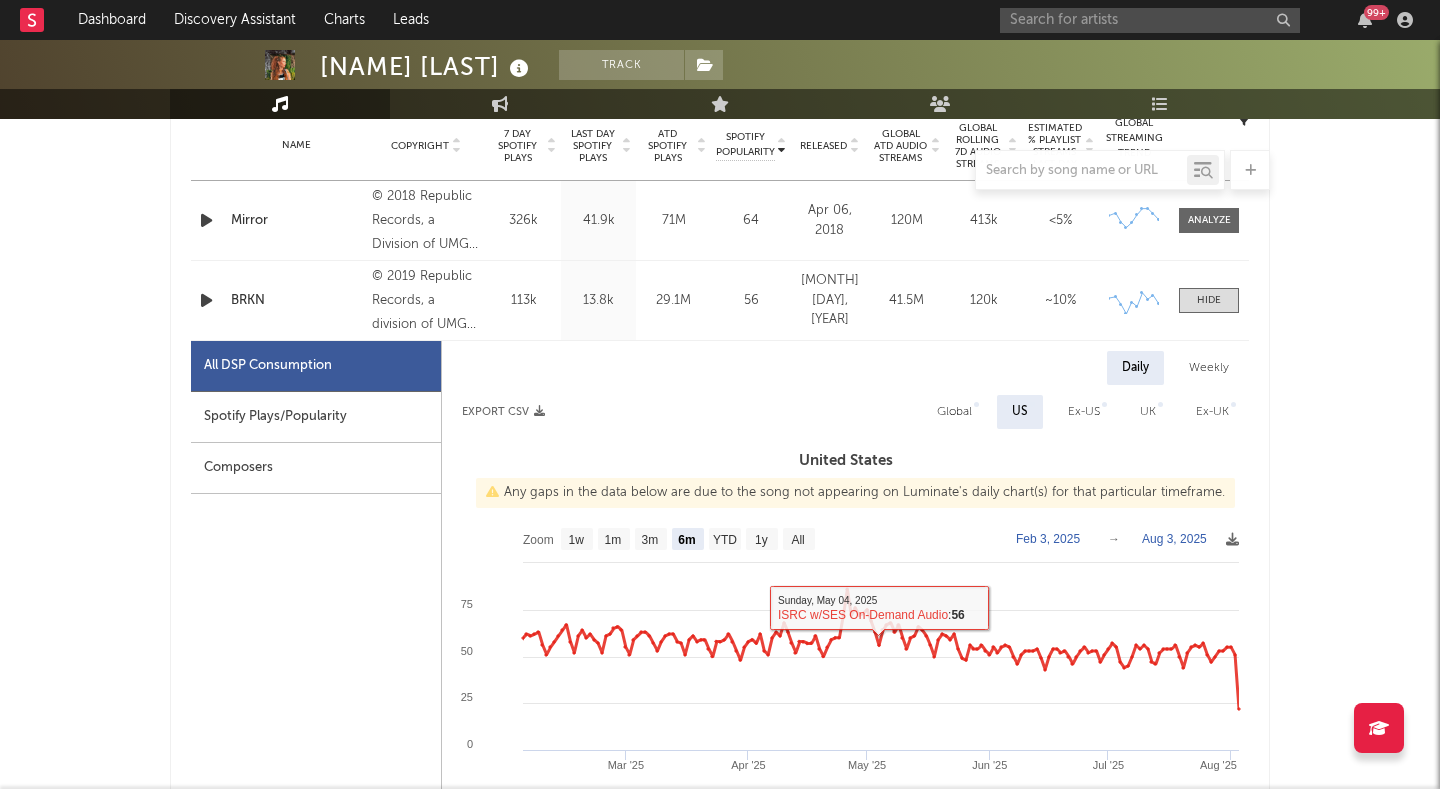 scroll, scrollTop: 758, scrollLeft: 0, axis: vertical 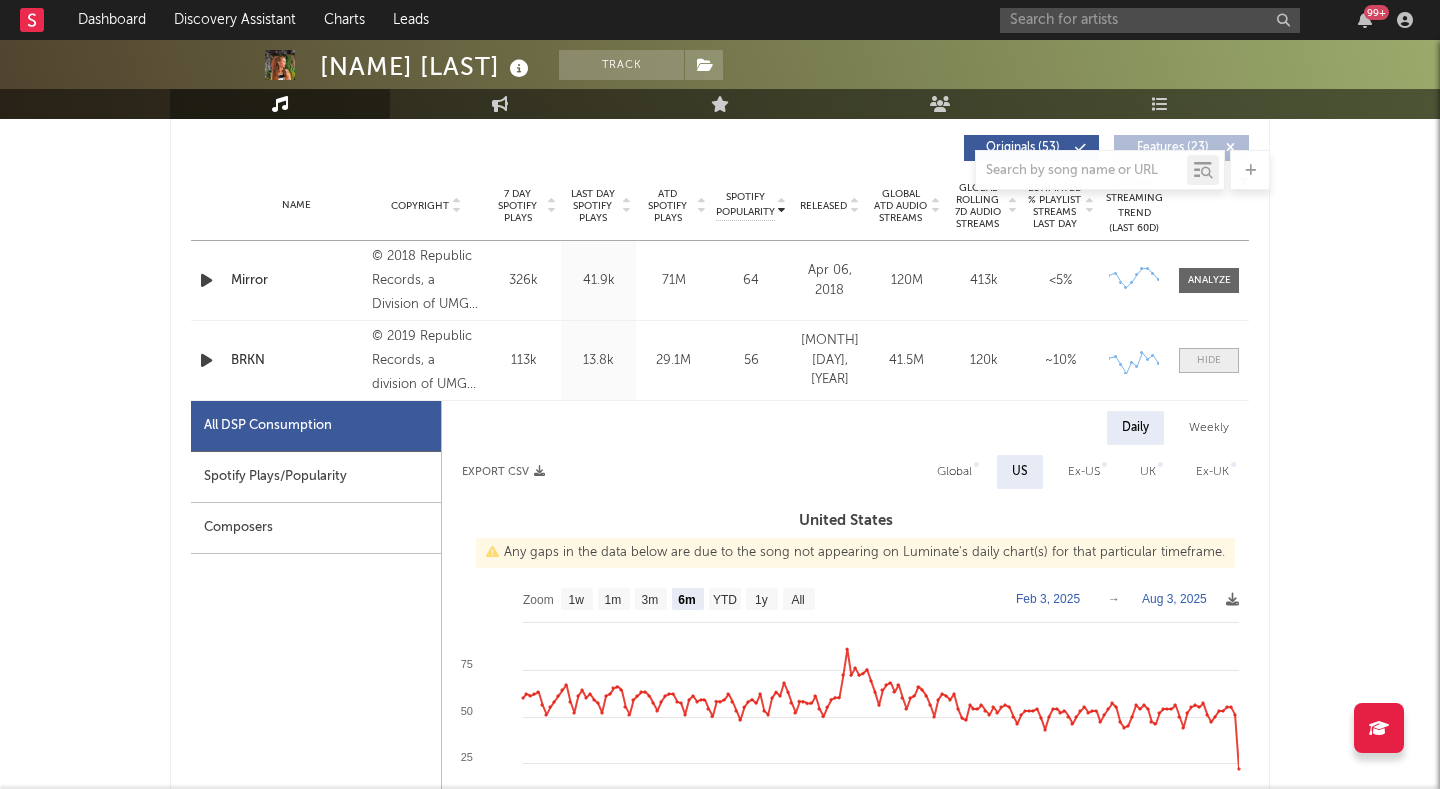 click at bounding box center (1209, 360) 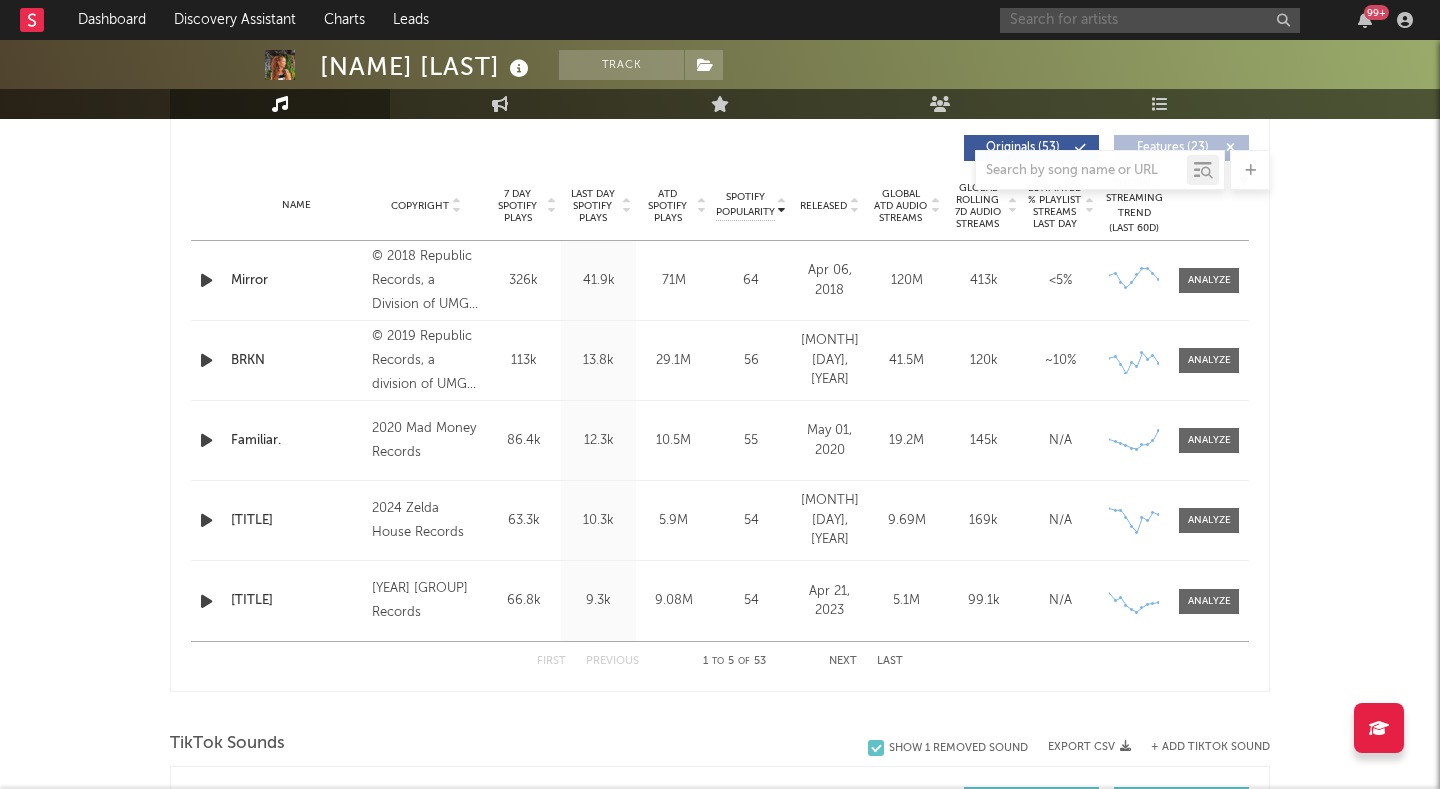 click at bounding box center [1150, 20] 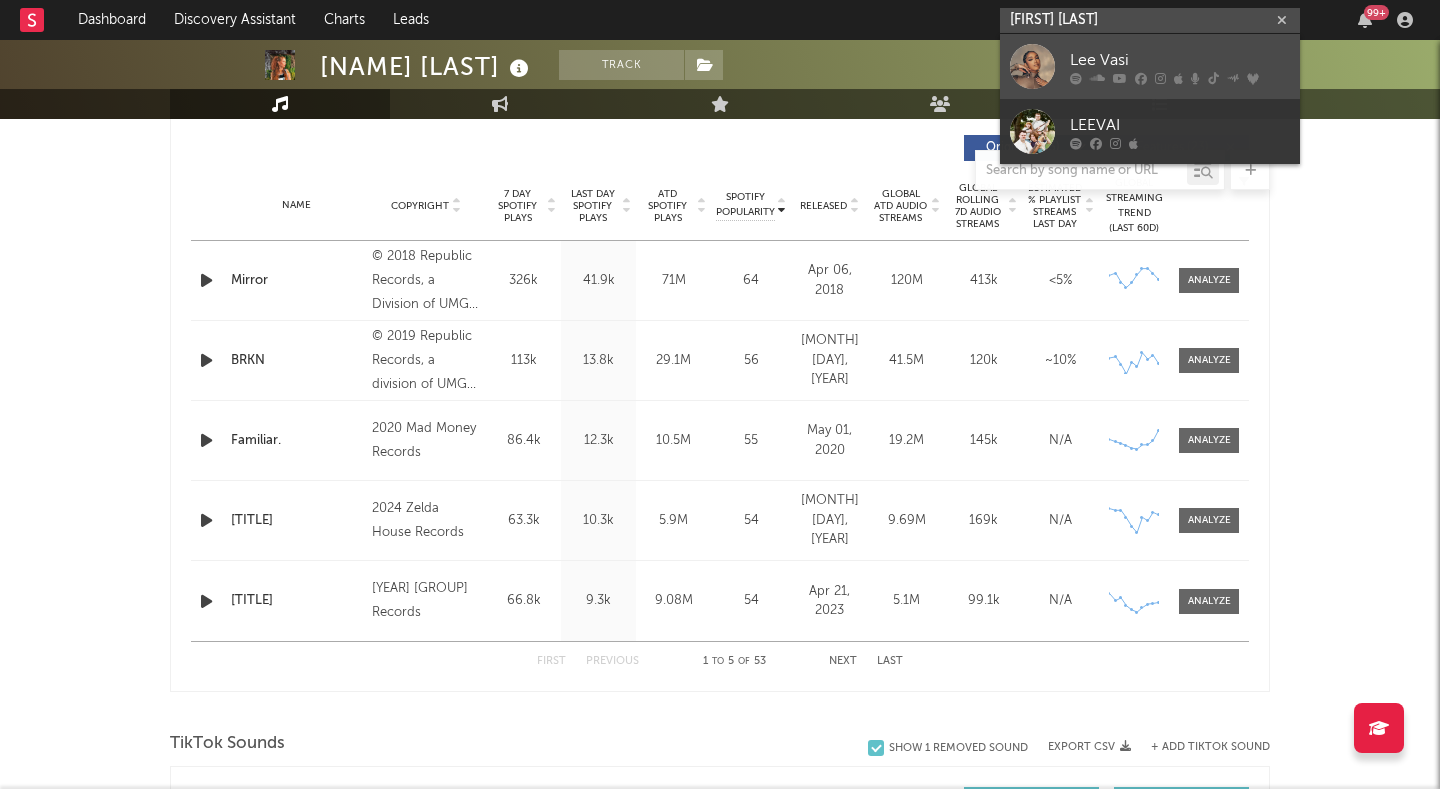 type on "[FIRST] [LAST]" 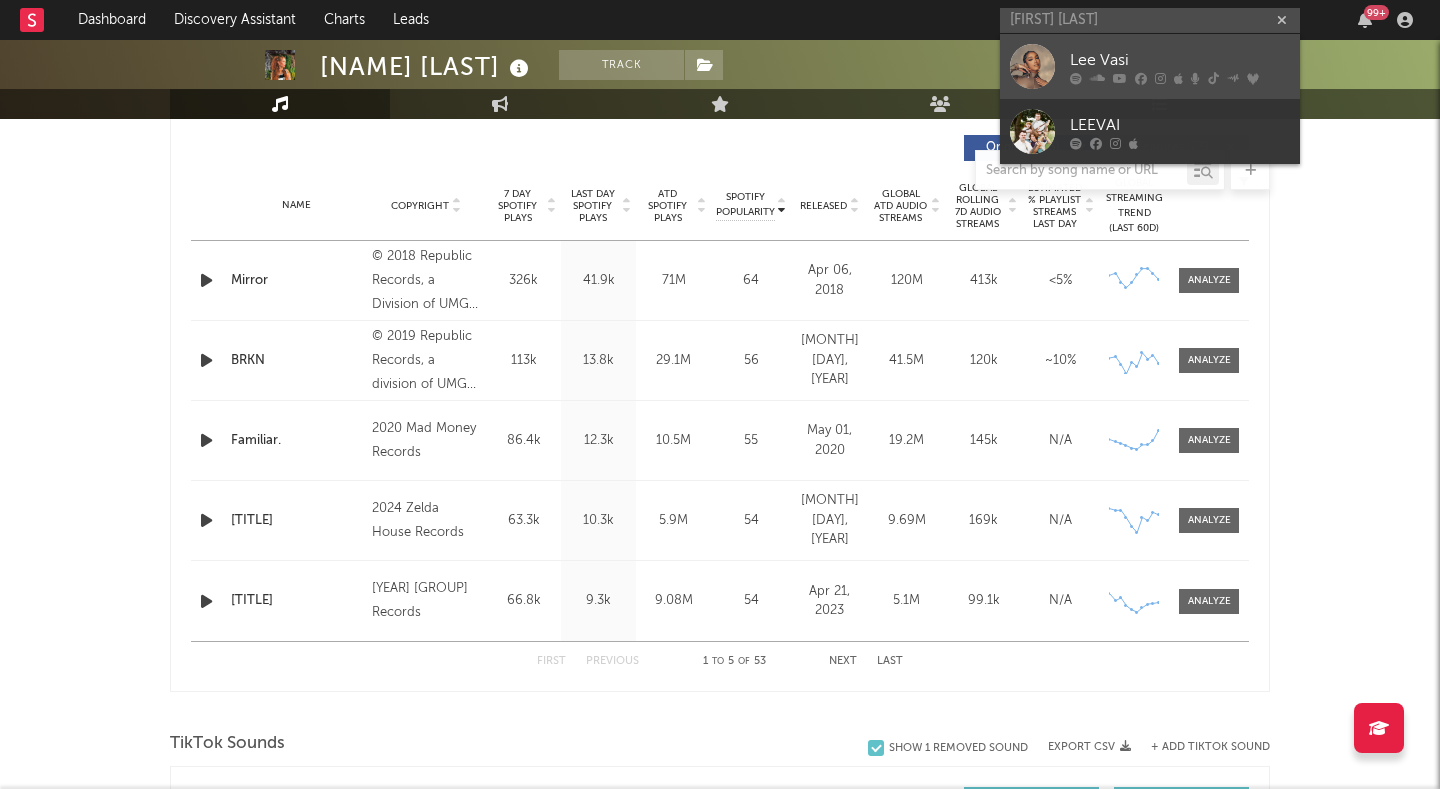 click on "Lee Vasi" at bounding box center [1150, 66] 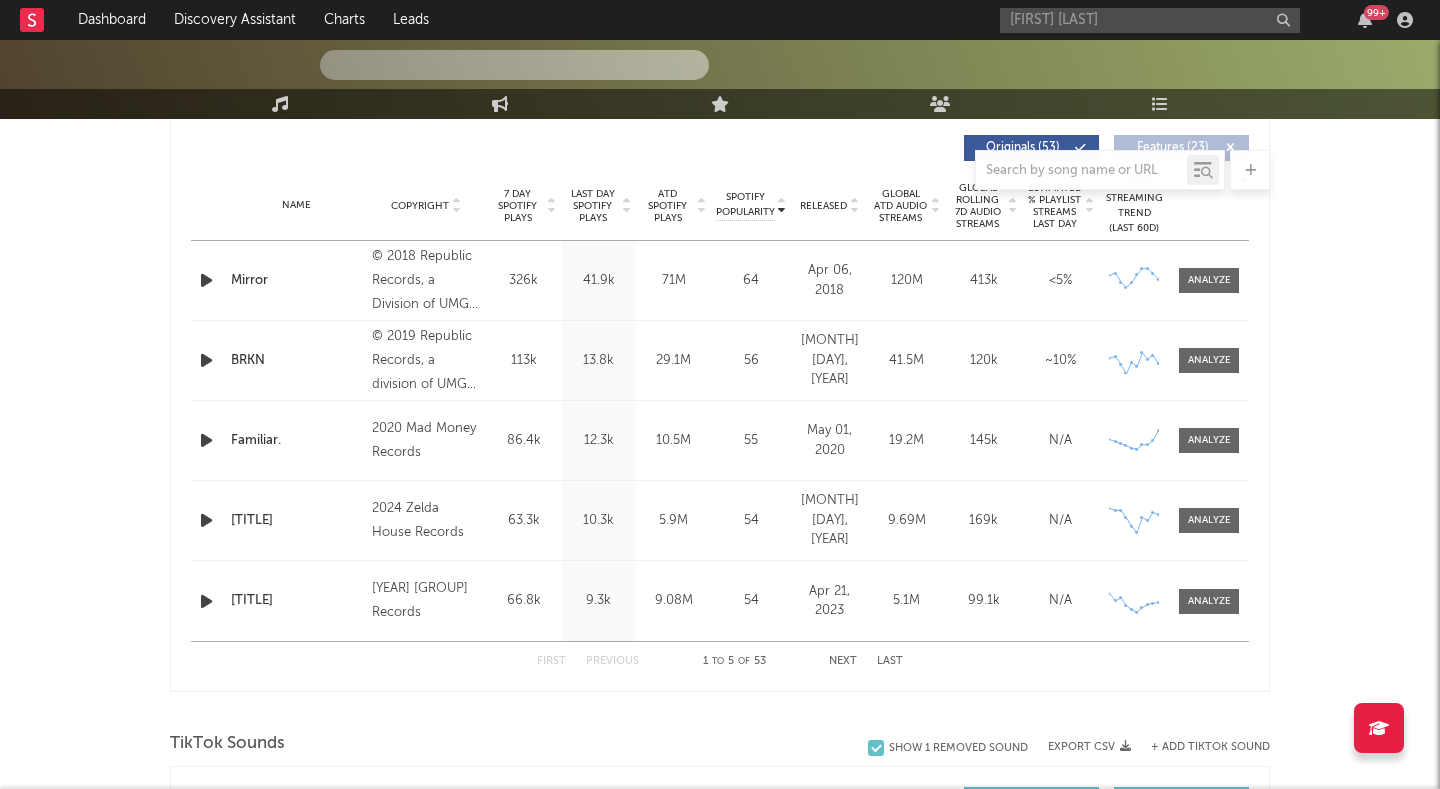 type 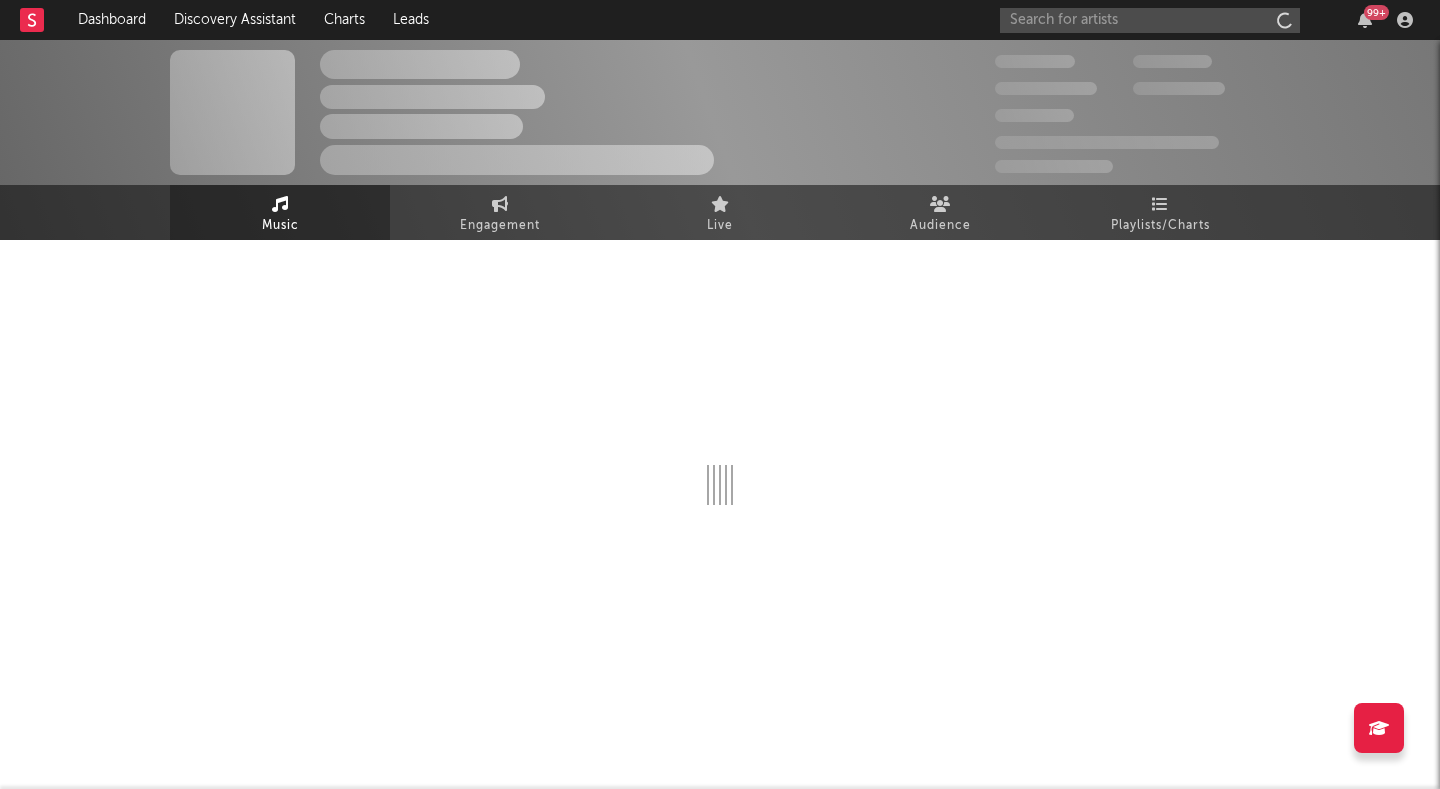 scroll, scrollTop: 0, scrollLeft: 0, axis: both 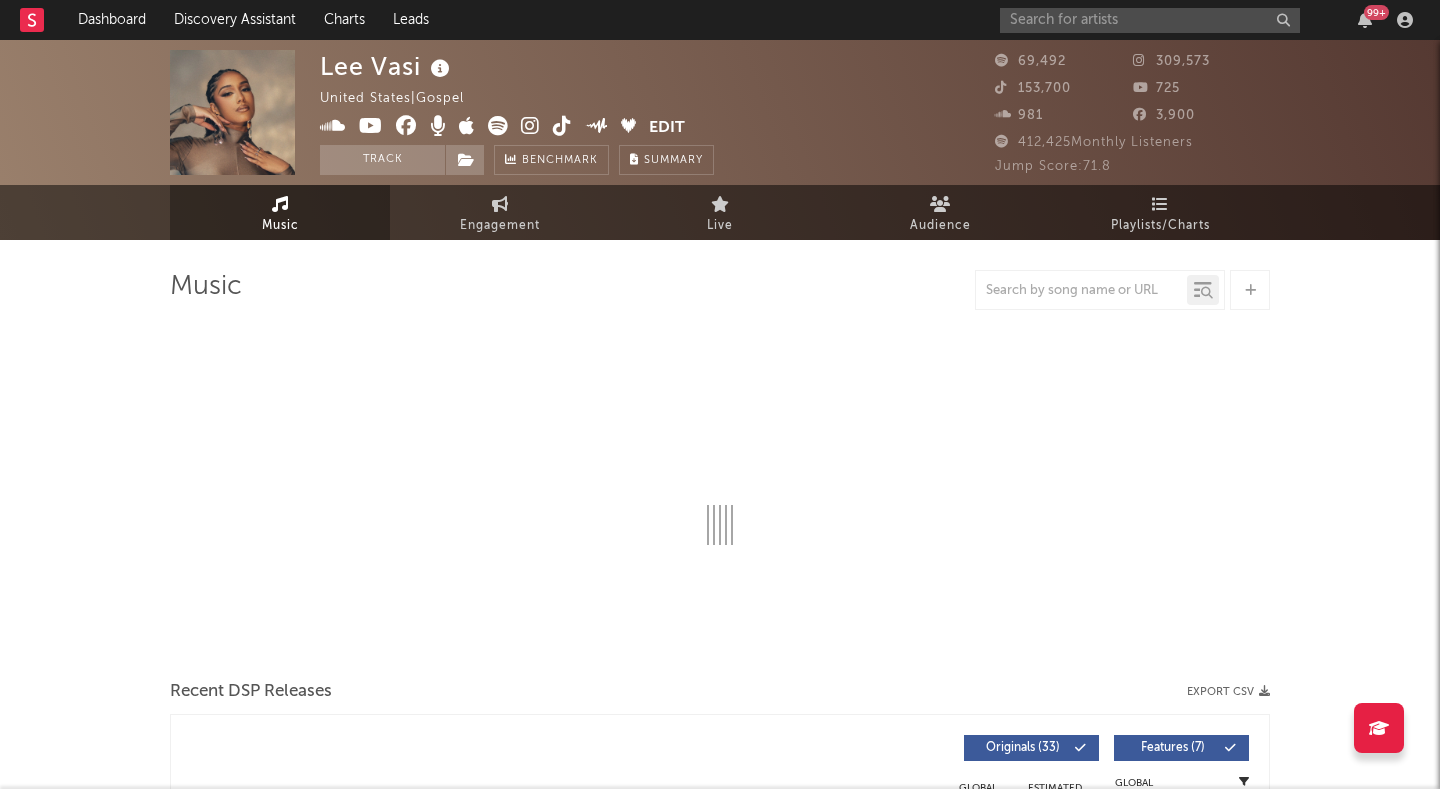 select on "6m" 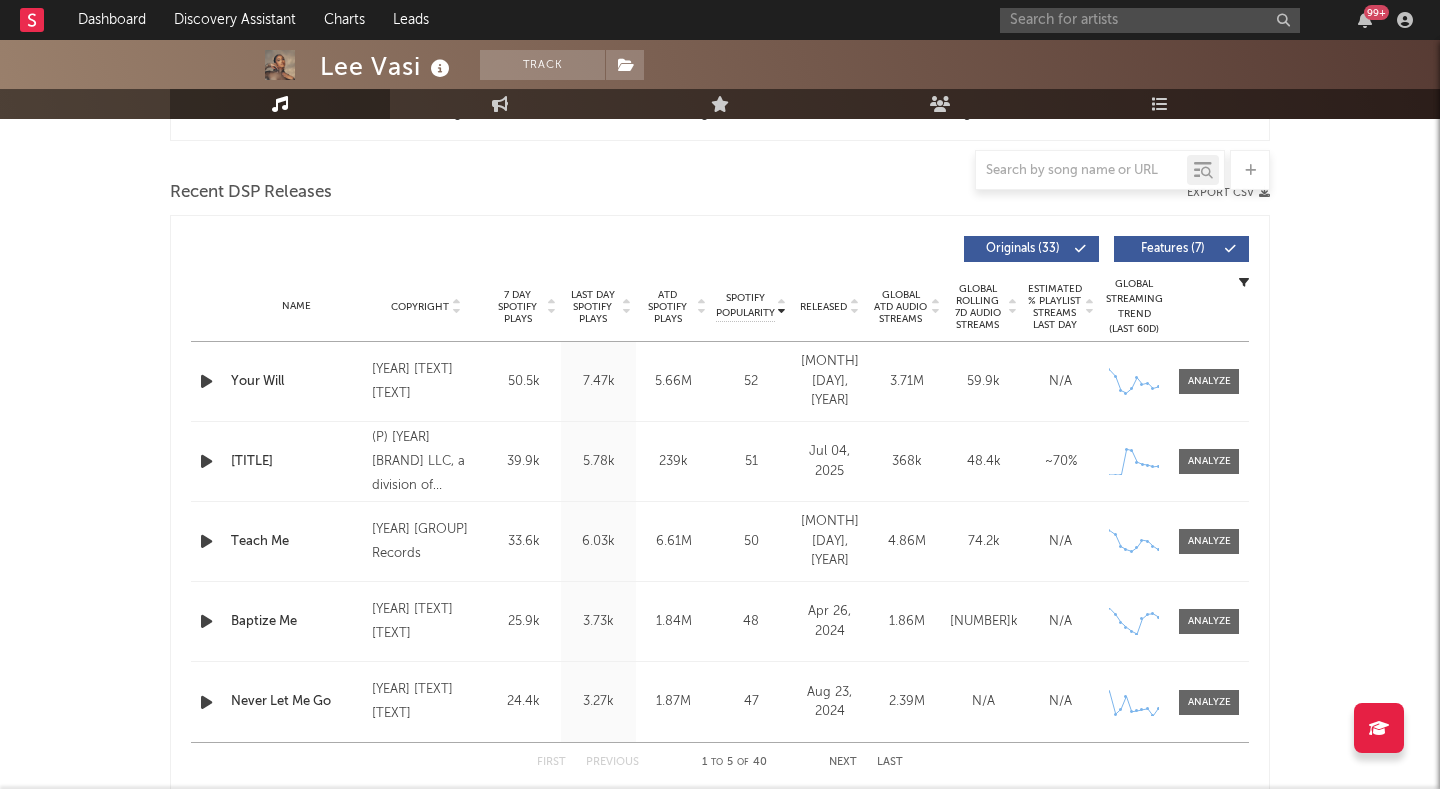 scroll, scrollTop: 663, scrollLeft: 0, axis: vertical 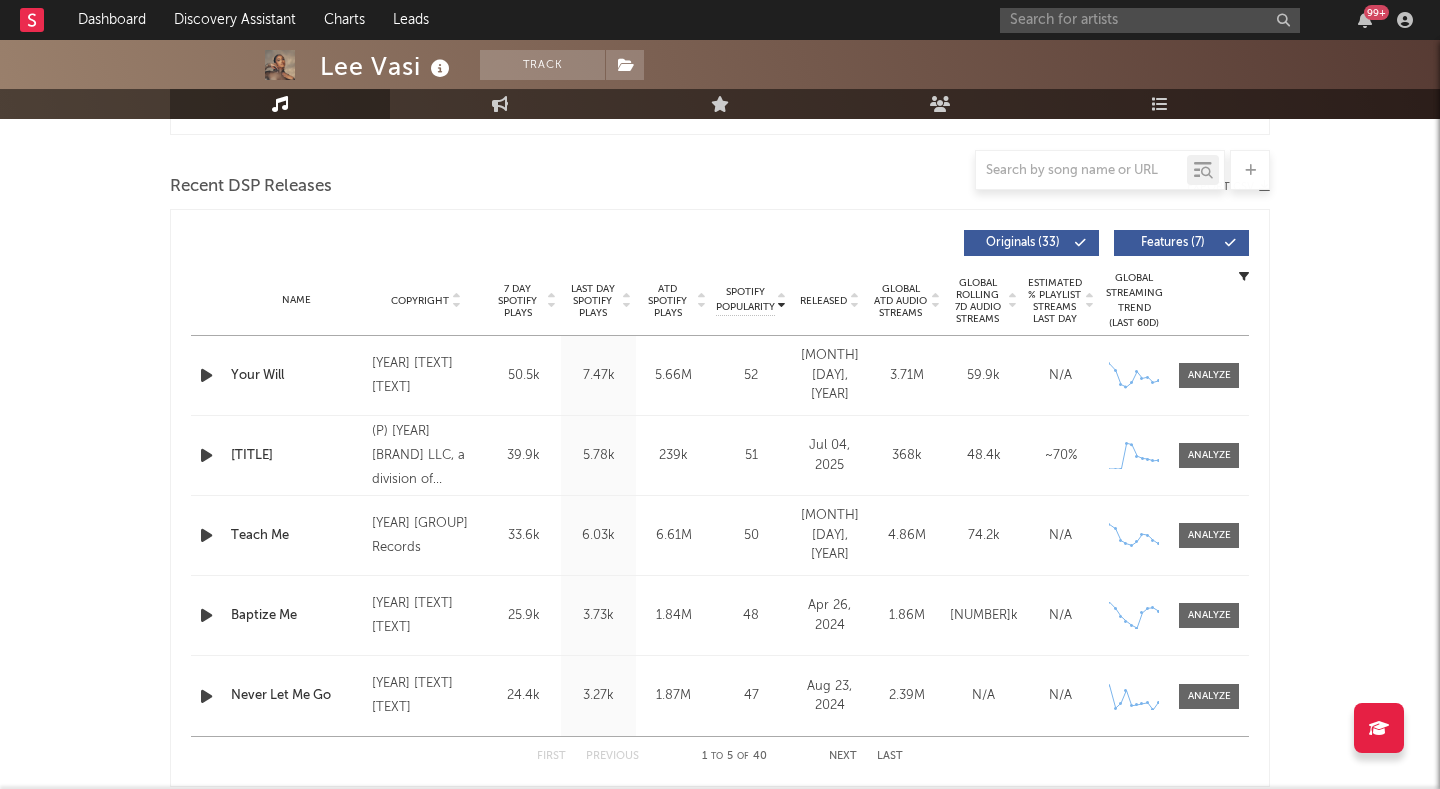 click on "Features   ( 7 )" at bounding box center (1173, 243) 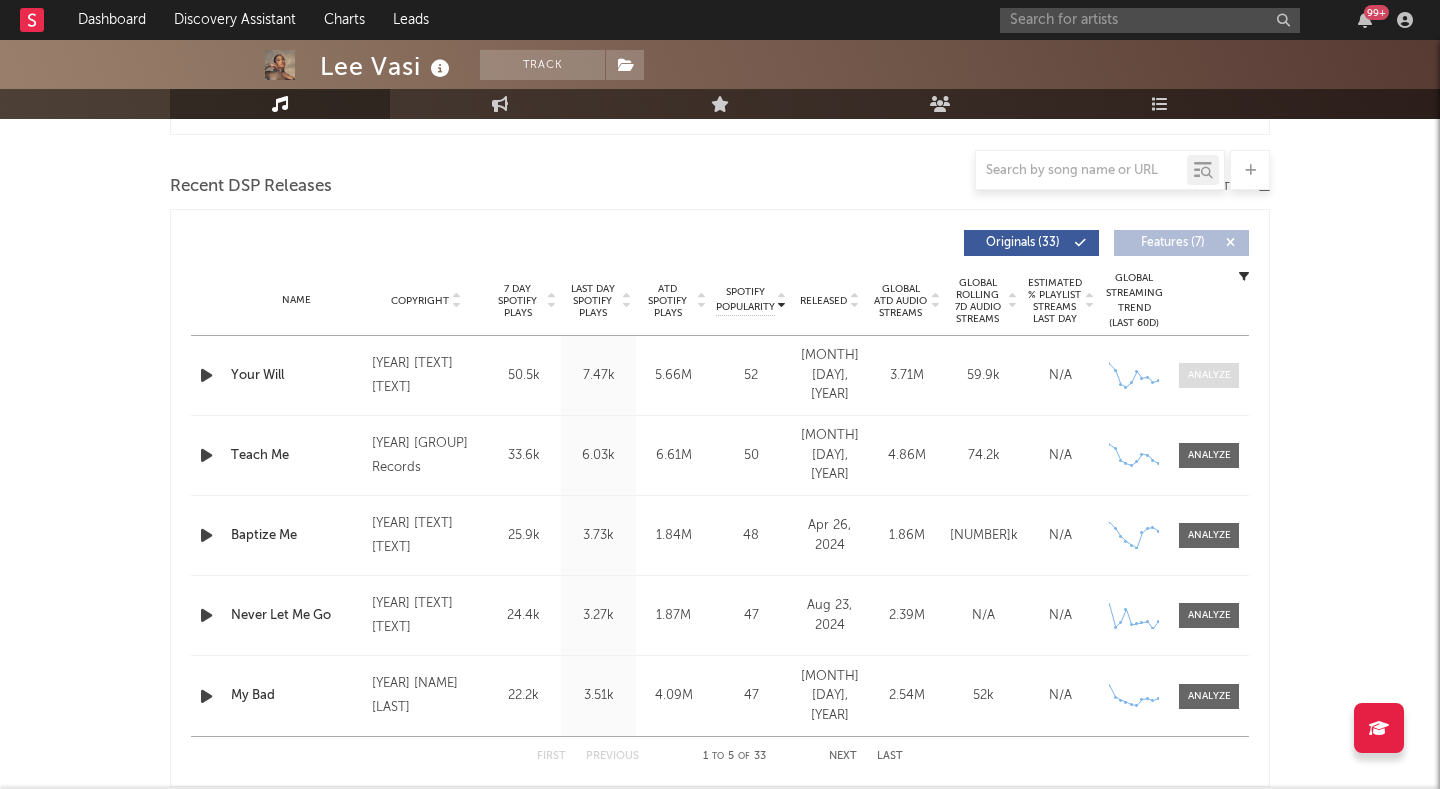 click at bounding box center (1209, 375) 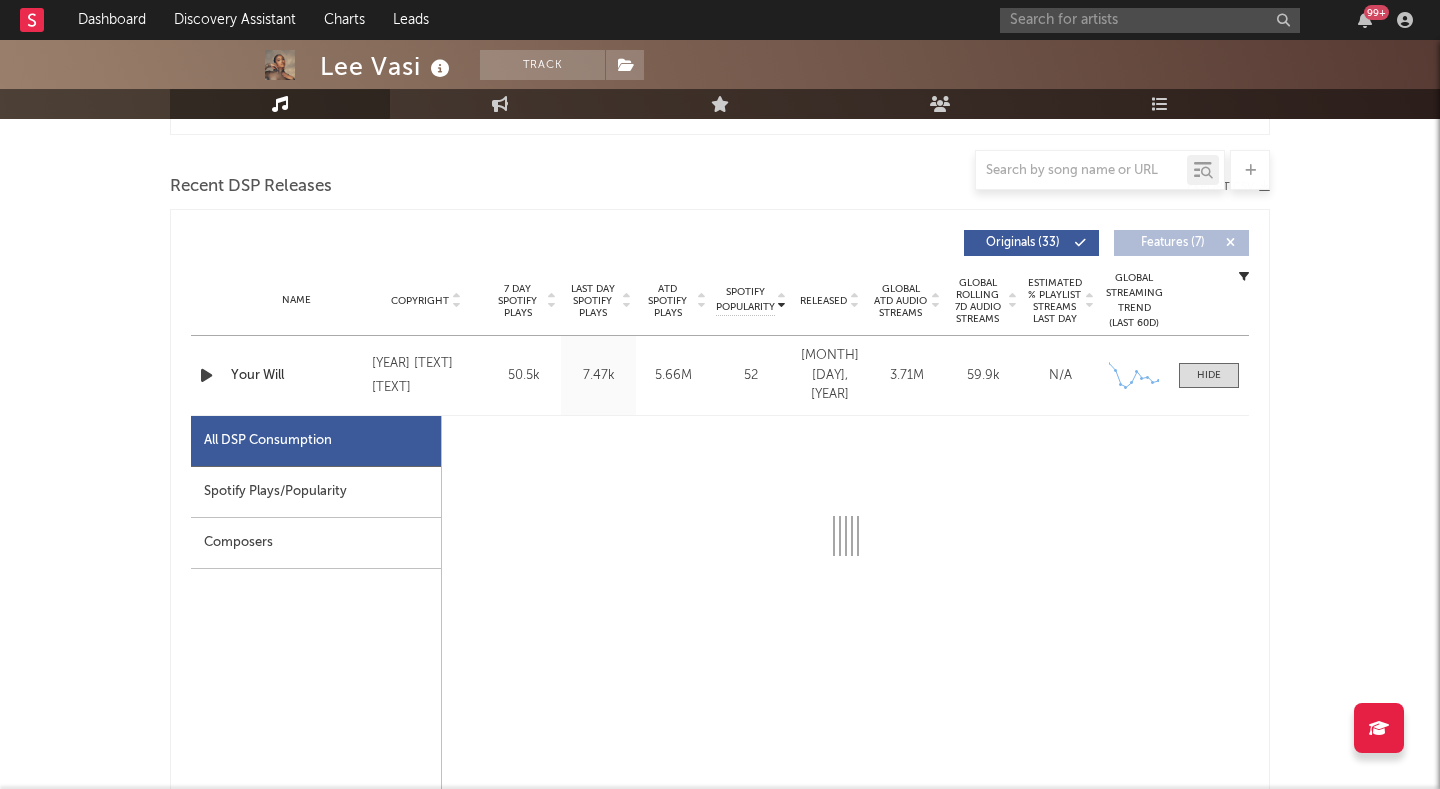 select on "6m" 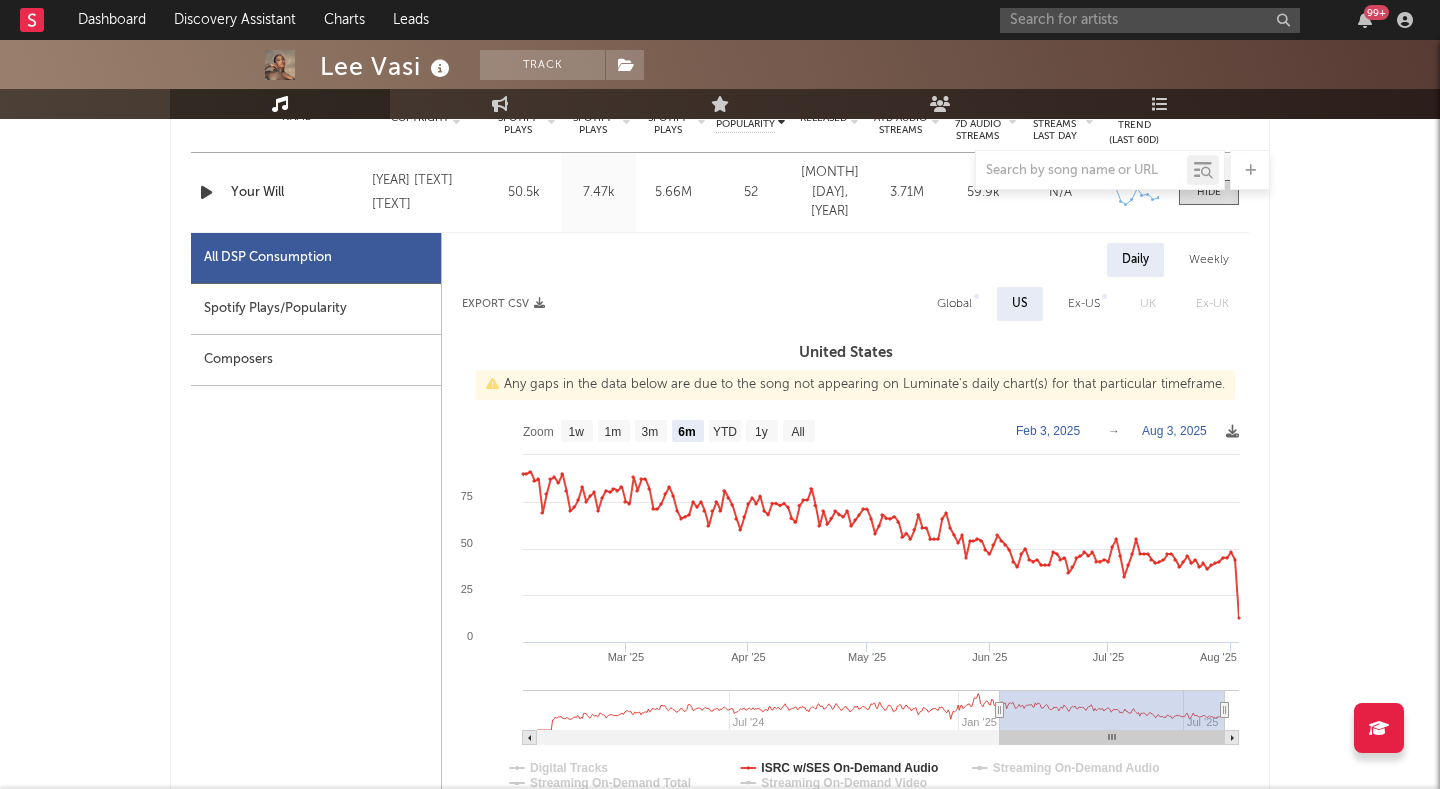 scroll, scrollTop: 847, scrollLeft: 0, axis: vertical 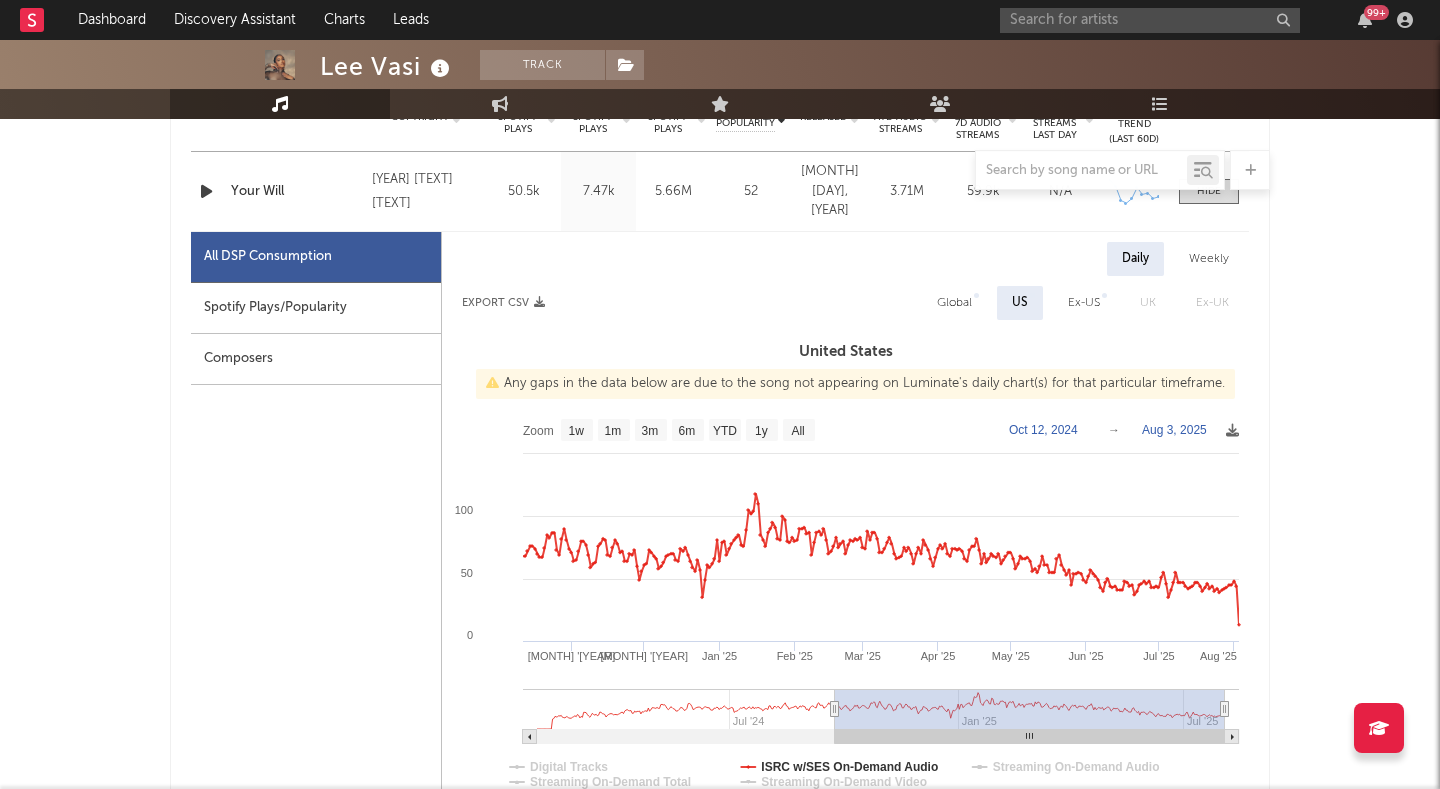 type on "[YEAR]-[MONTH]-[DAY]" 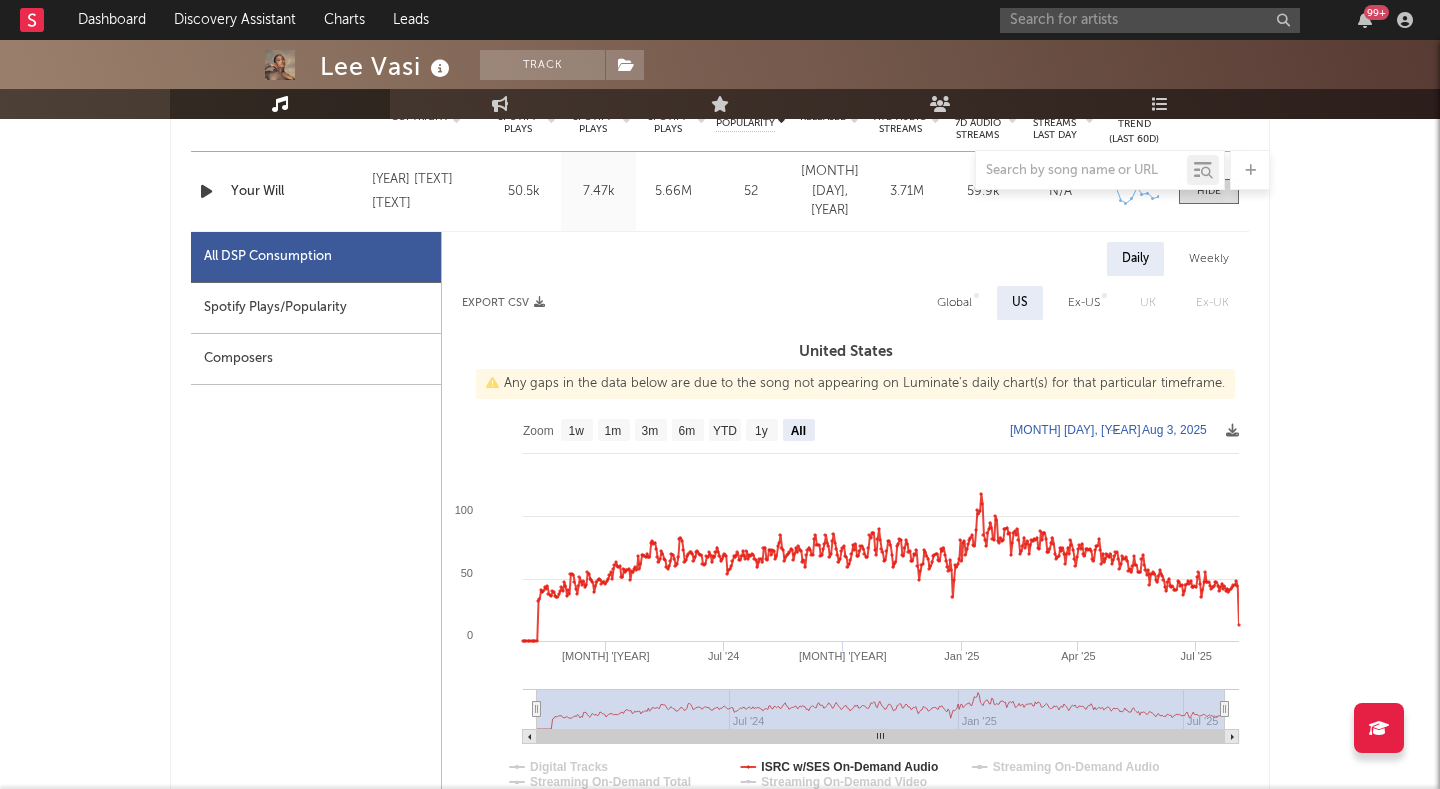 drag, startPoint x: 998, startPoint y: 709, endPoint x: 419, endPoint y: 712, distance: 579.00775 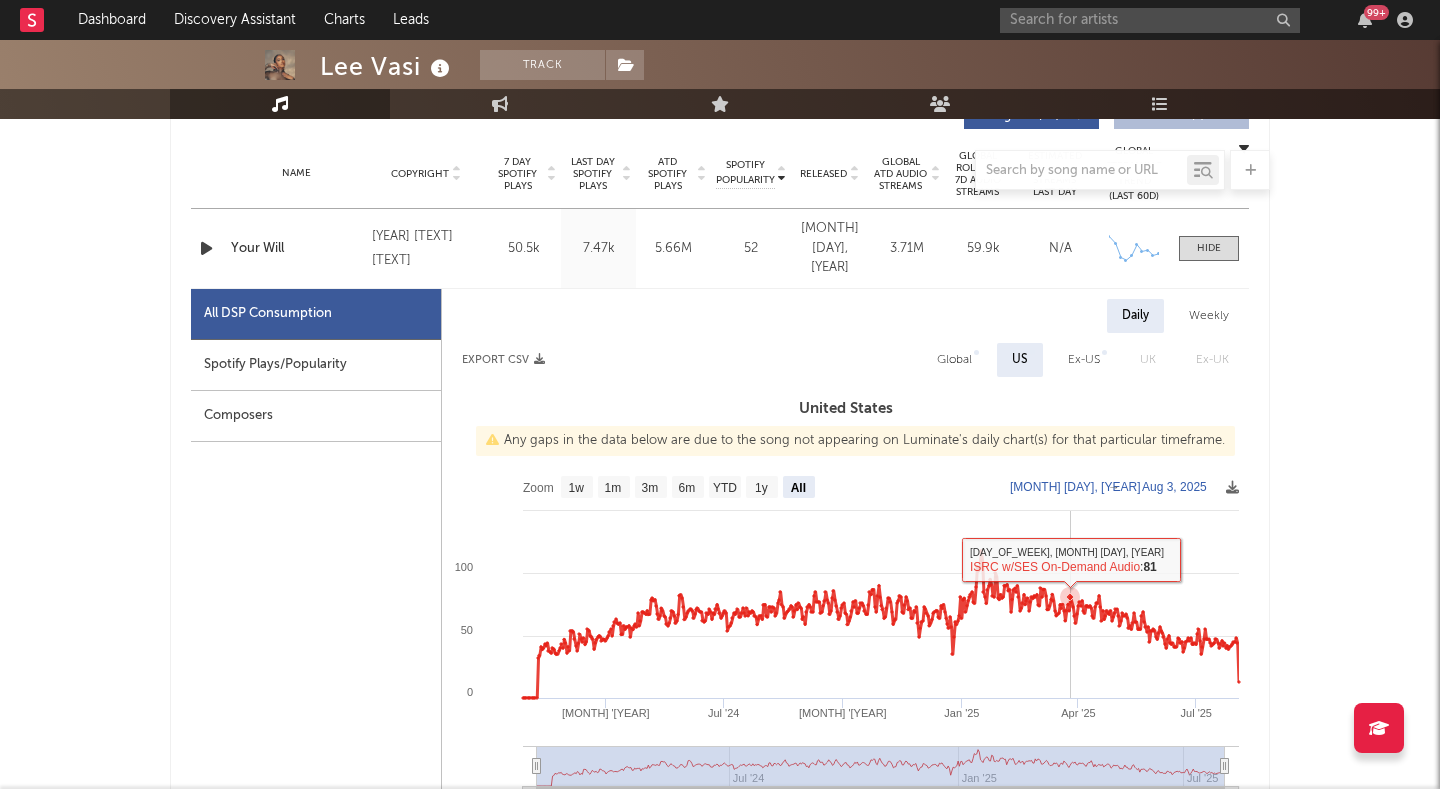 scroll, scrollTop: 788, scrollLeft: 0, axis: vertical 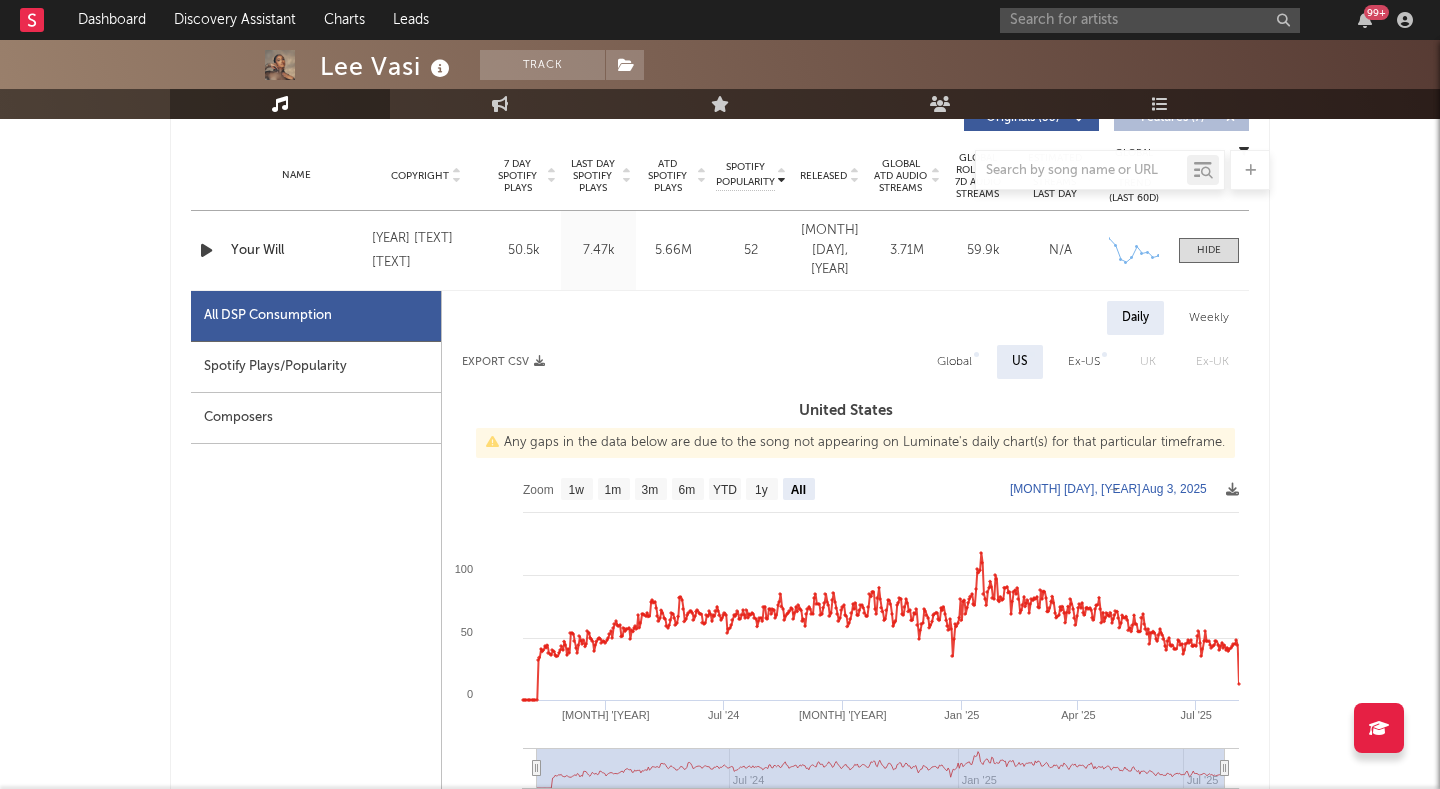 click at bounding box center (206, 250) 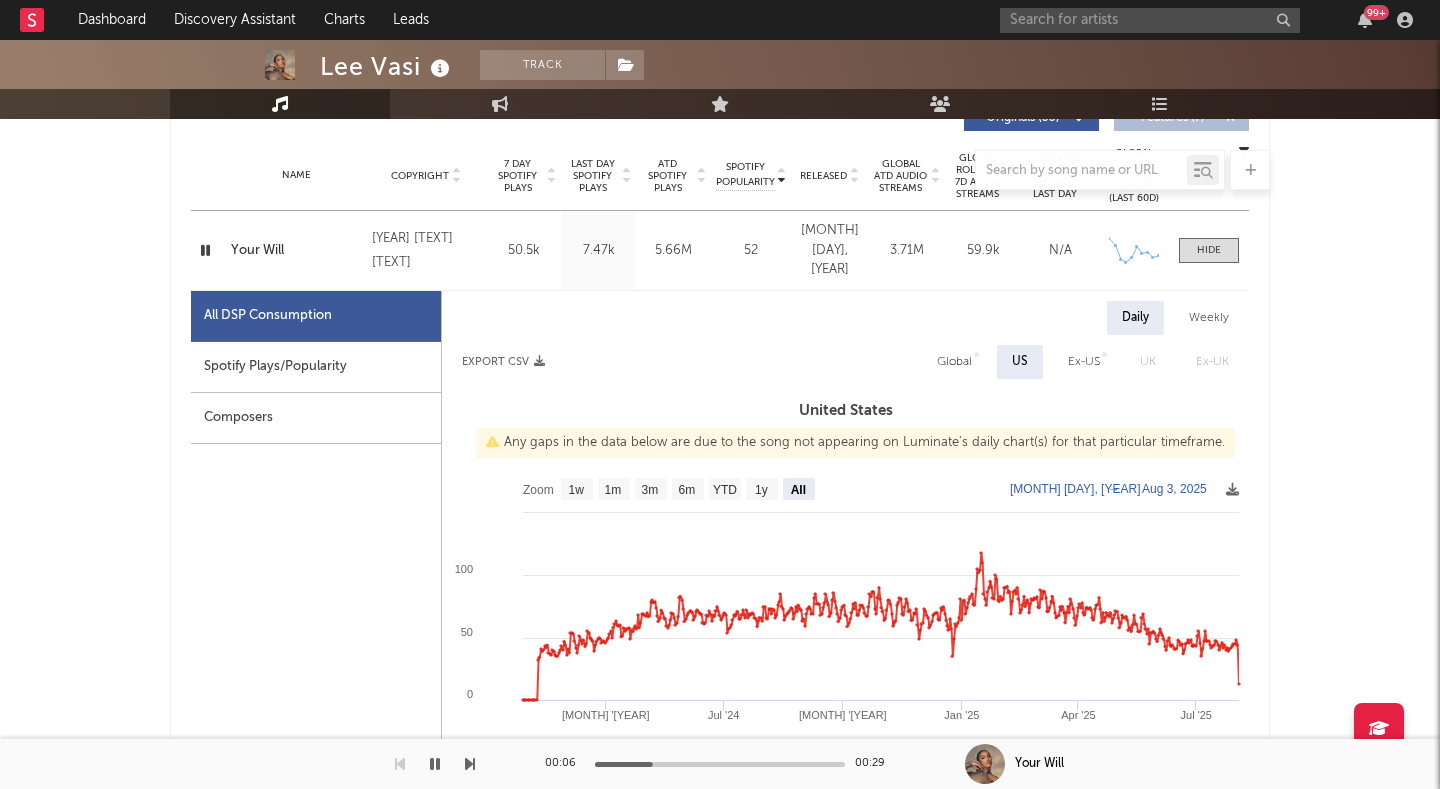 click at bounding box center [205, 250] 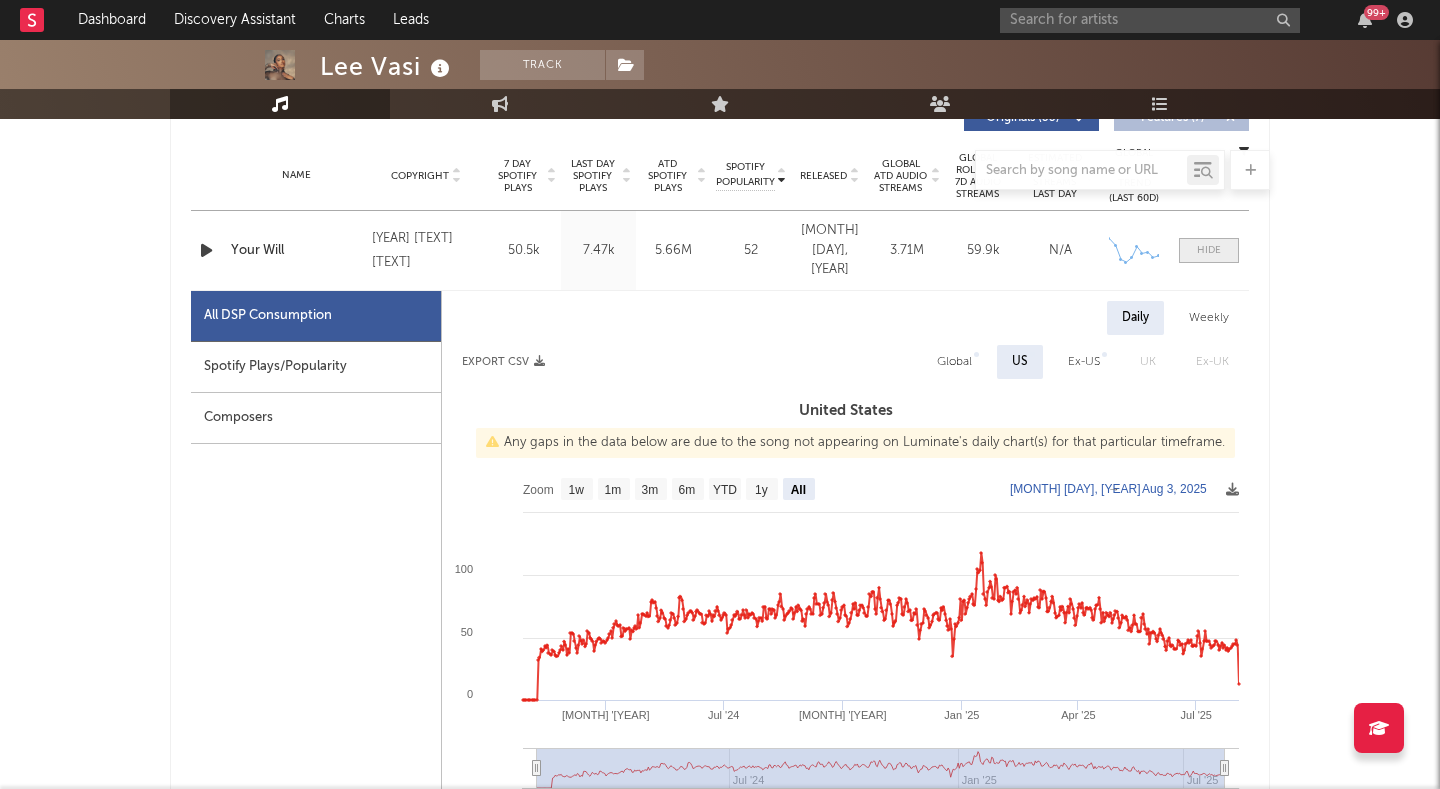 click at bounding box center (1209, 250) 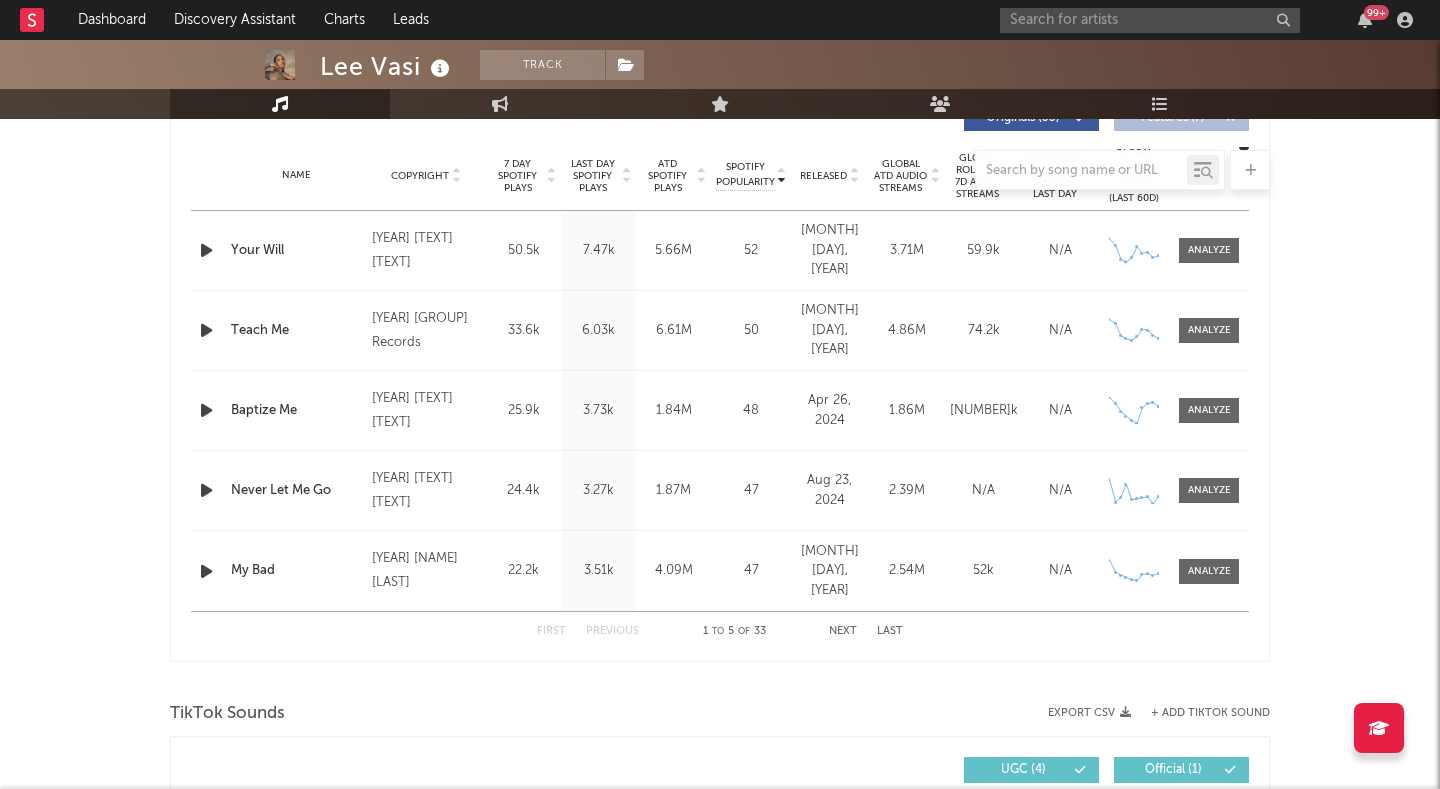 click at bounding box center (720, 170) 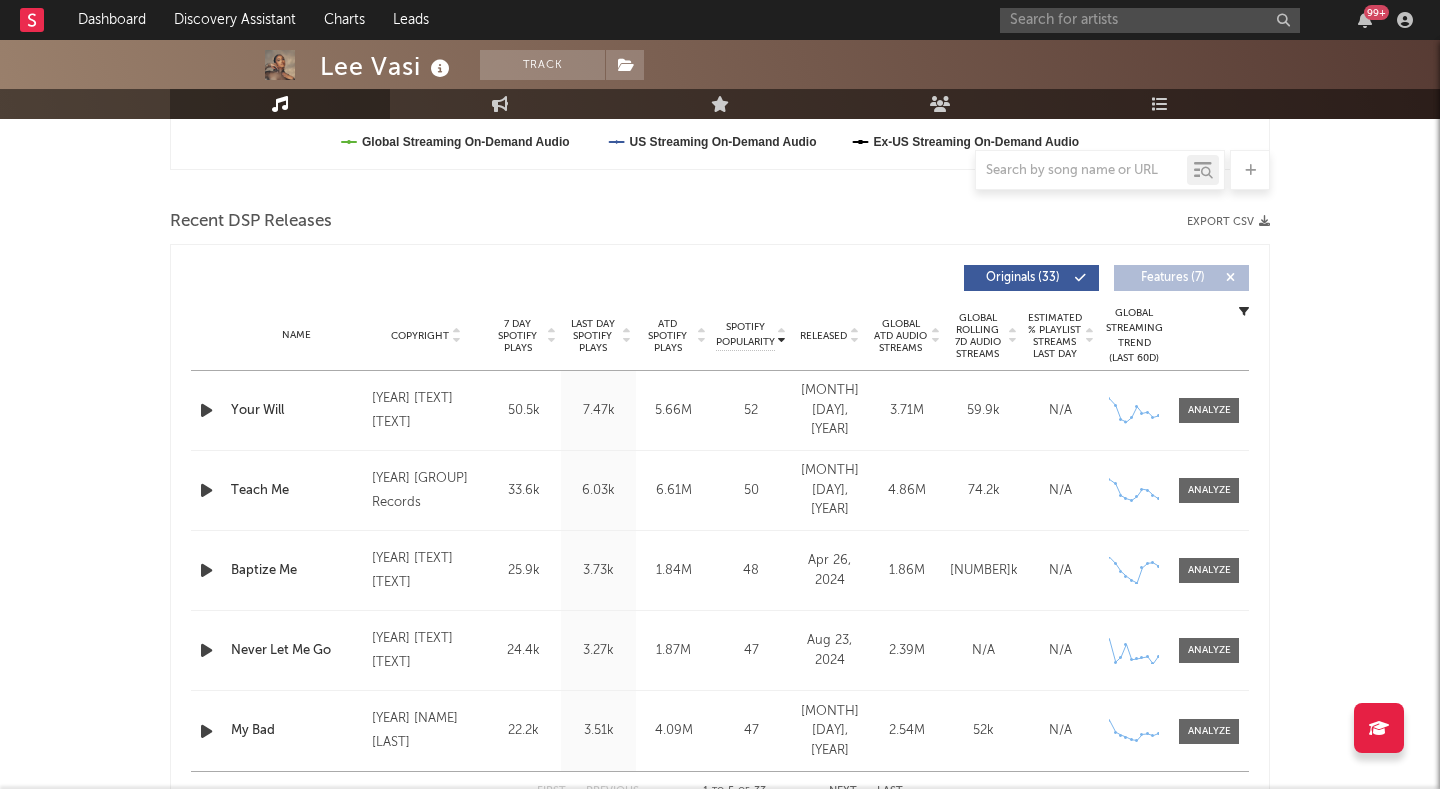 scroll, scrollTop: 627, scrollLeft: 0, axis: vertical 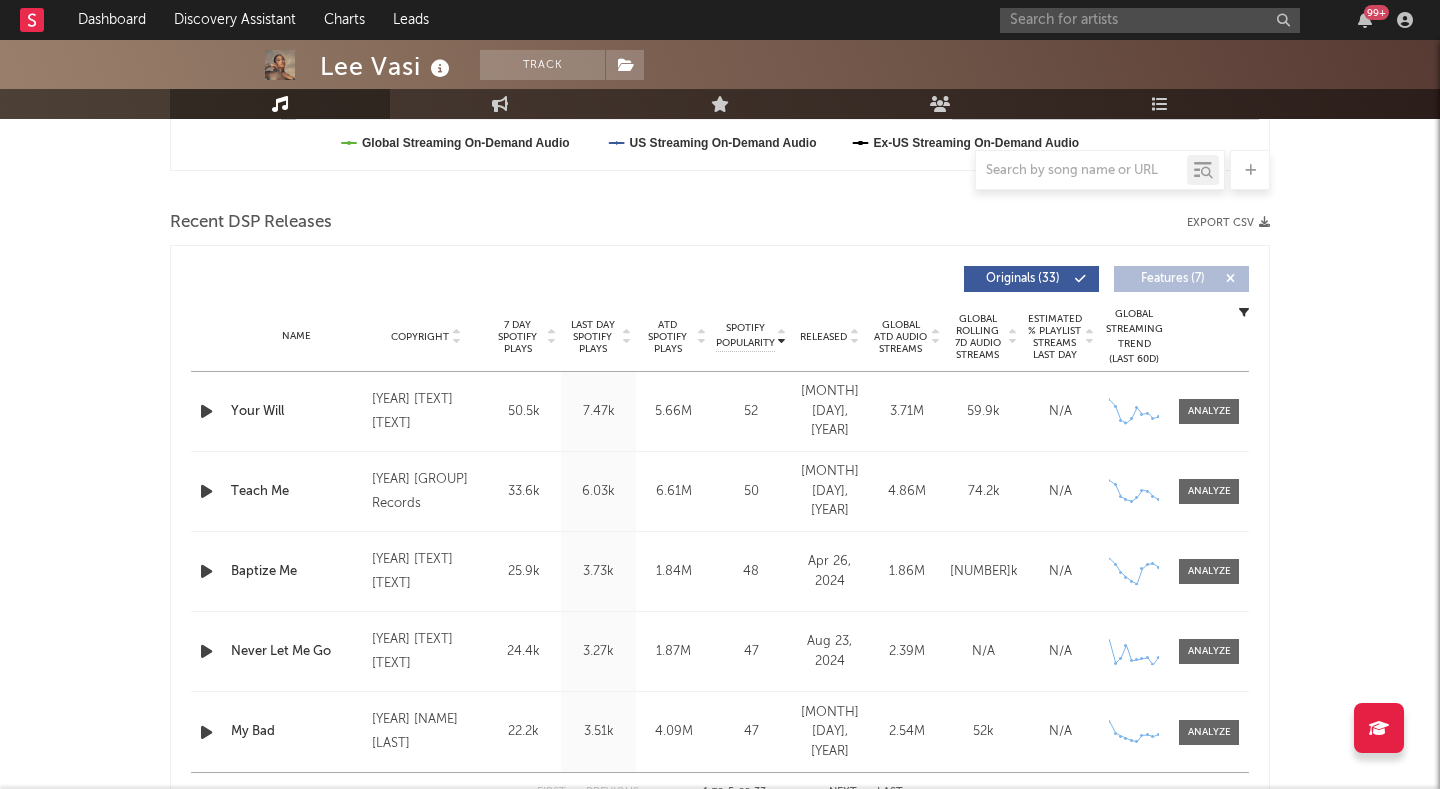 click on "Released" at bounding box center (823, 337) 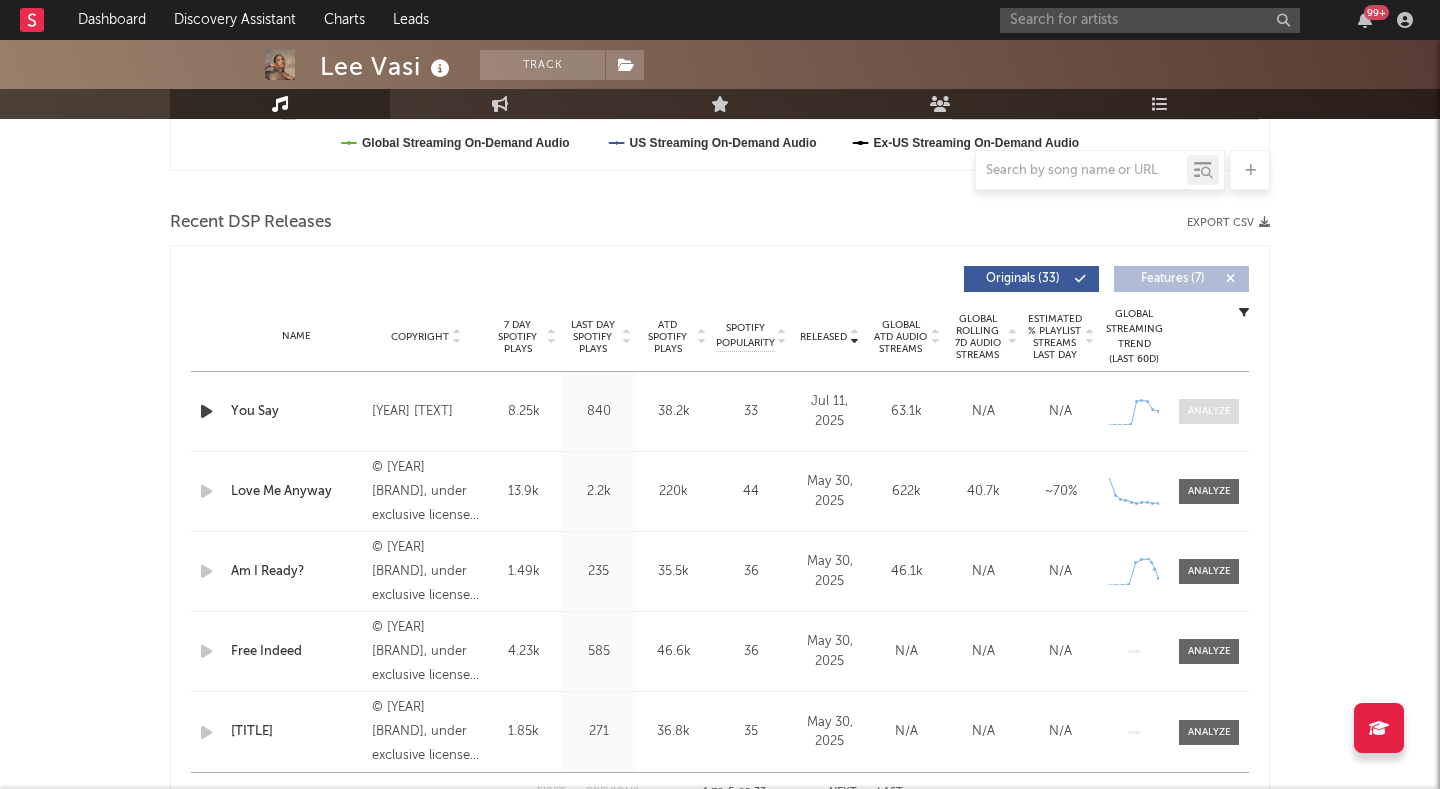 click at bounding box center (1209, 411) 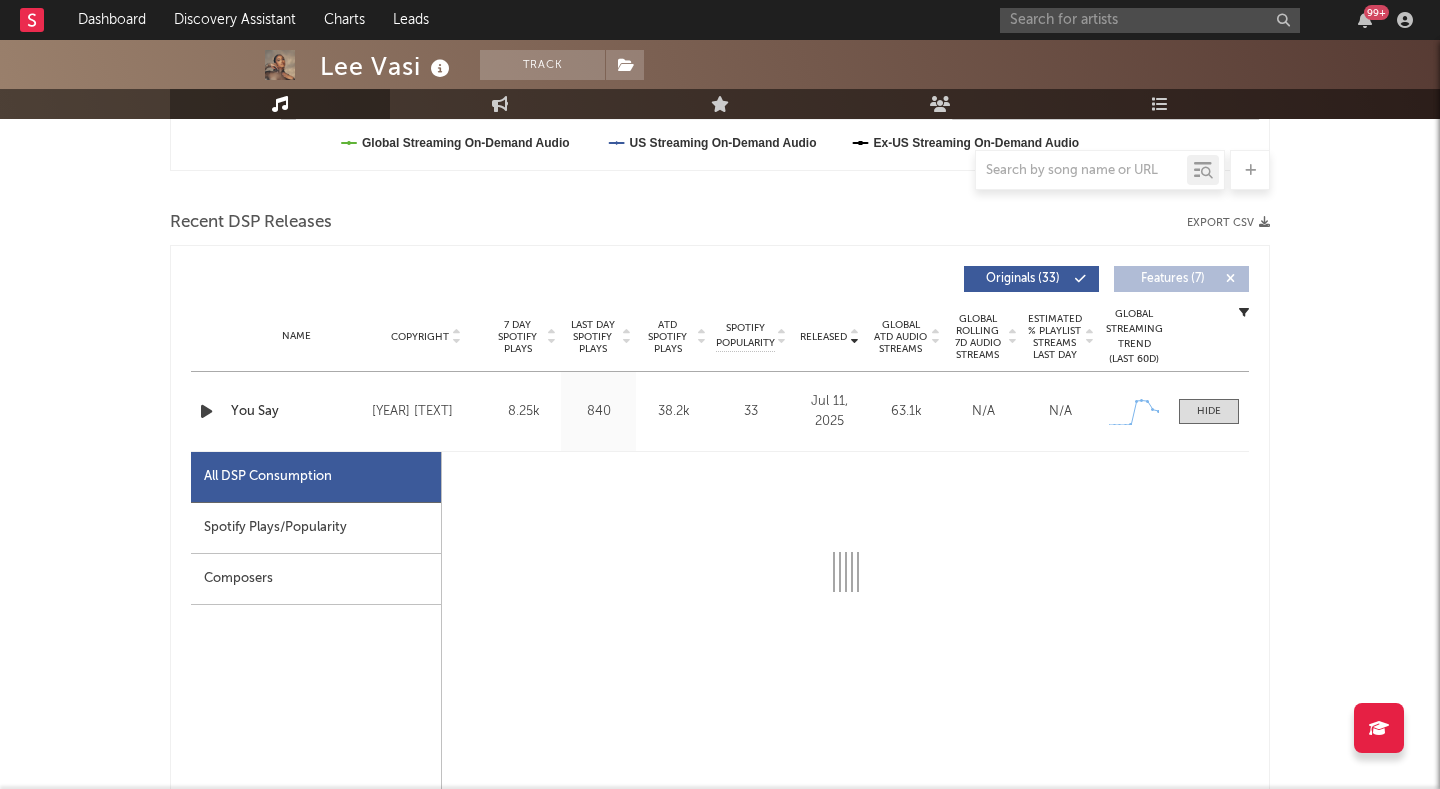 select on "1w" 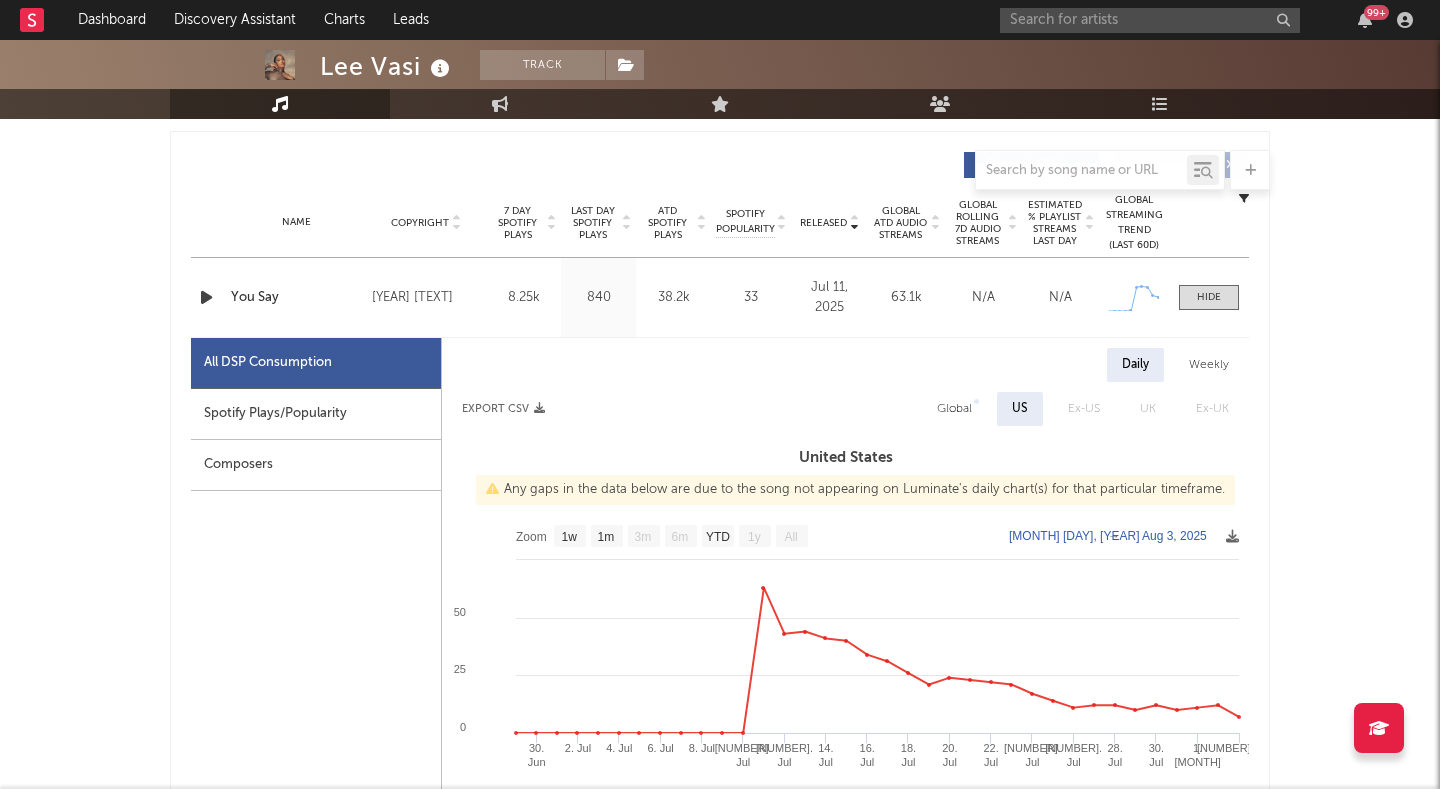 scroll, scrollTop: 770, scrollLeft: 0, axis: vertical 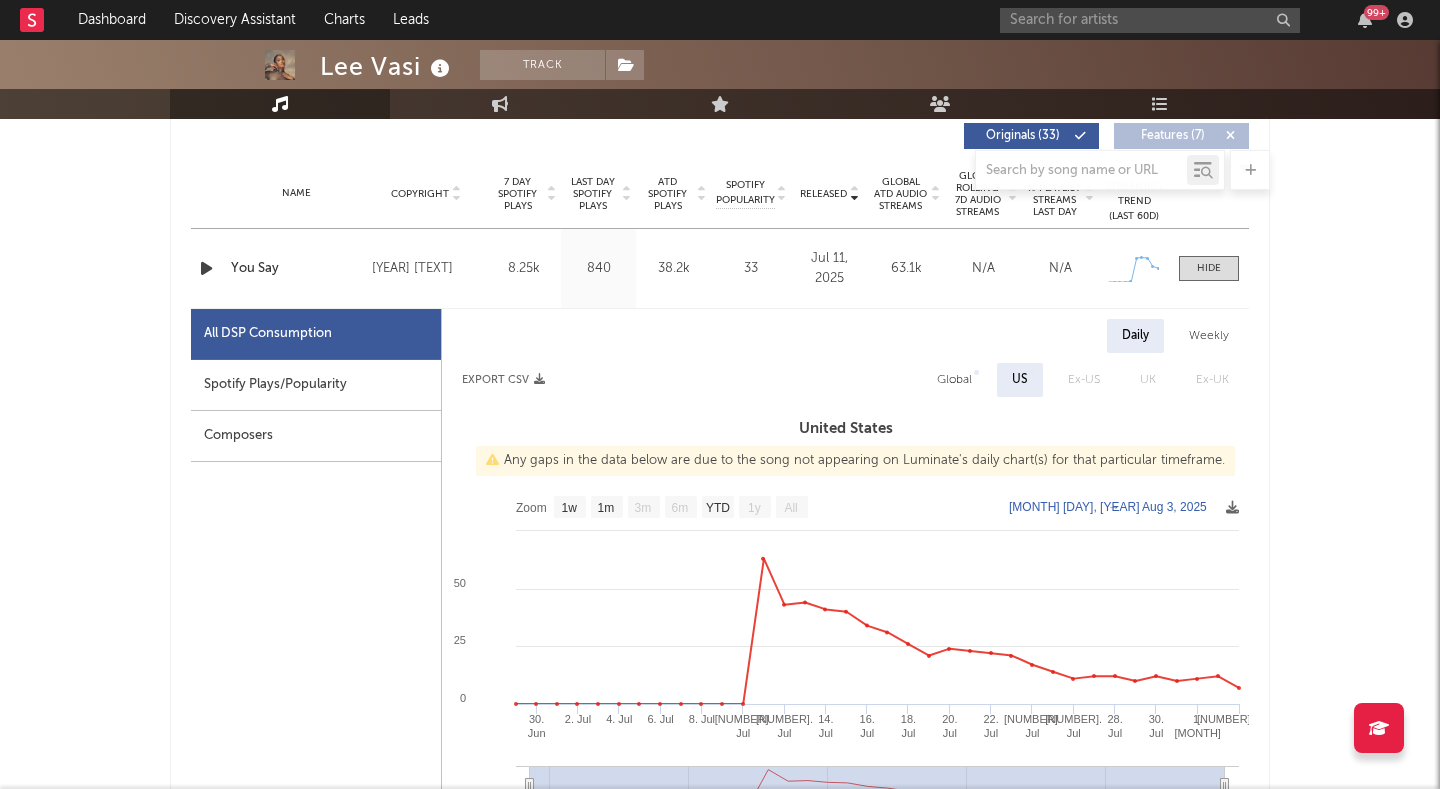 click at bounding box center (206, 268) 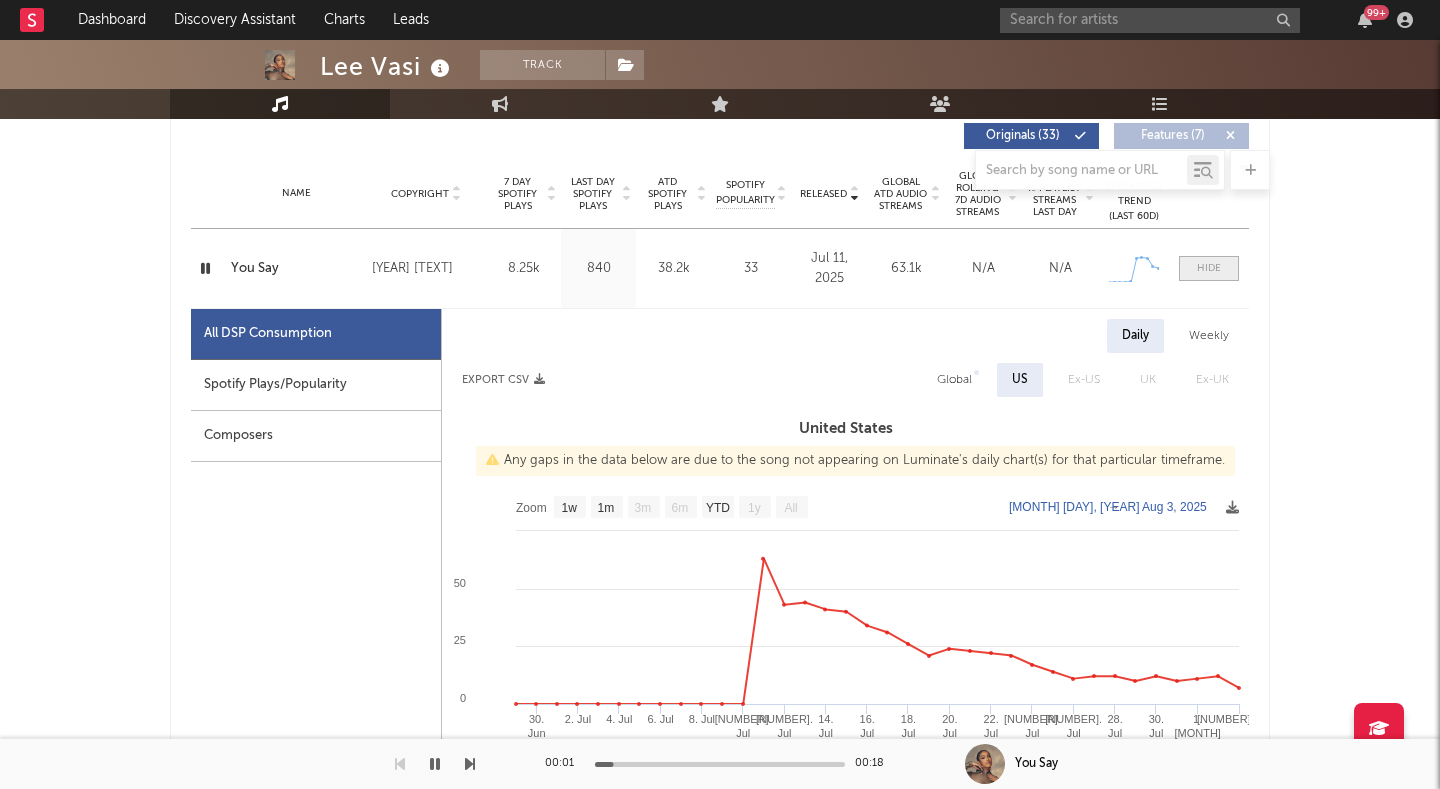 click at bounding box center (1209, 268) 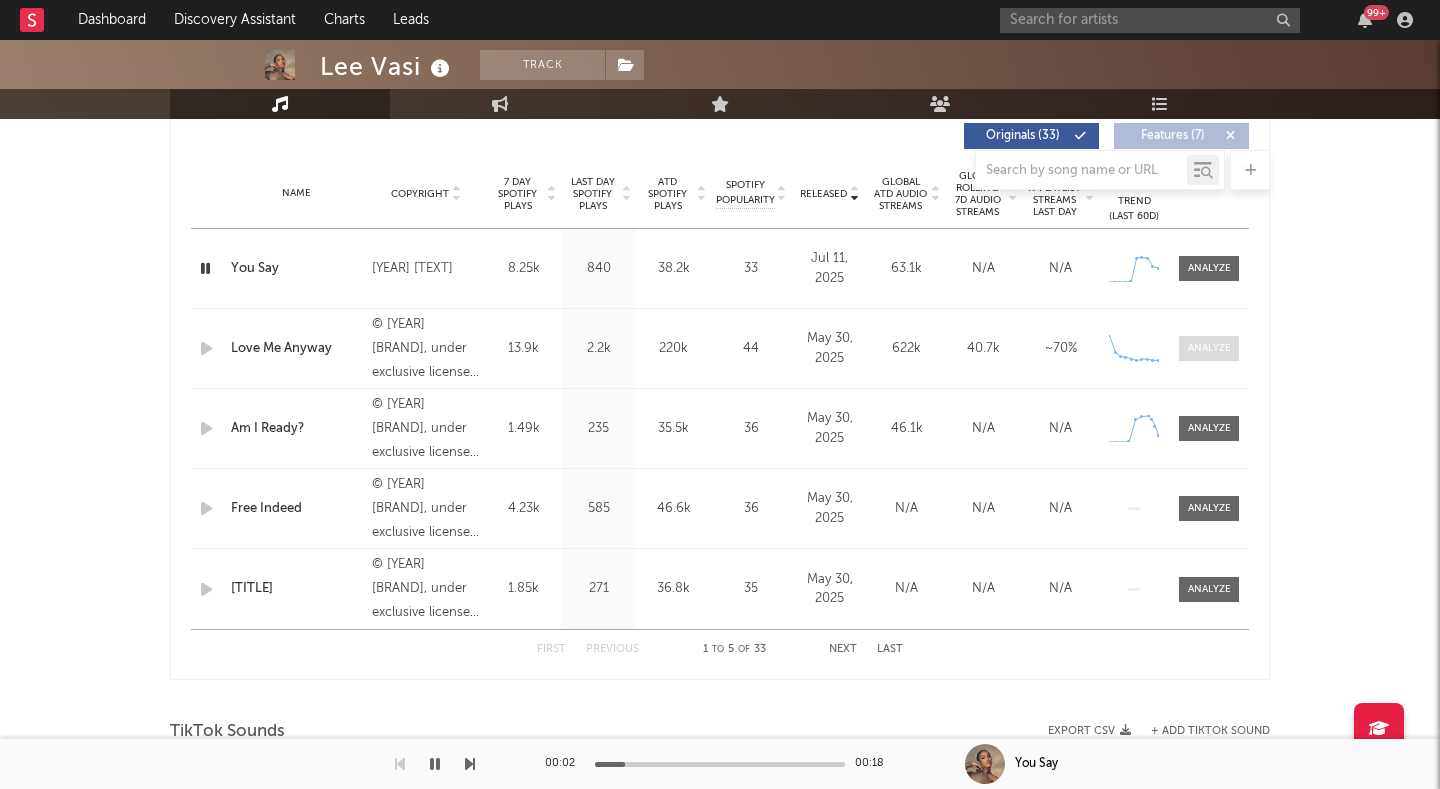 click at bounding box center [1209, 348] 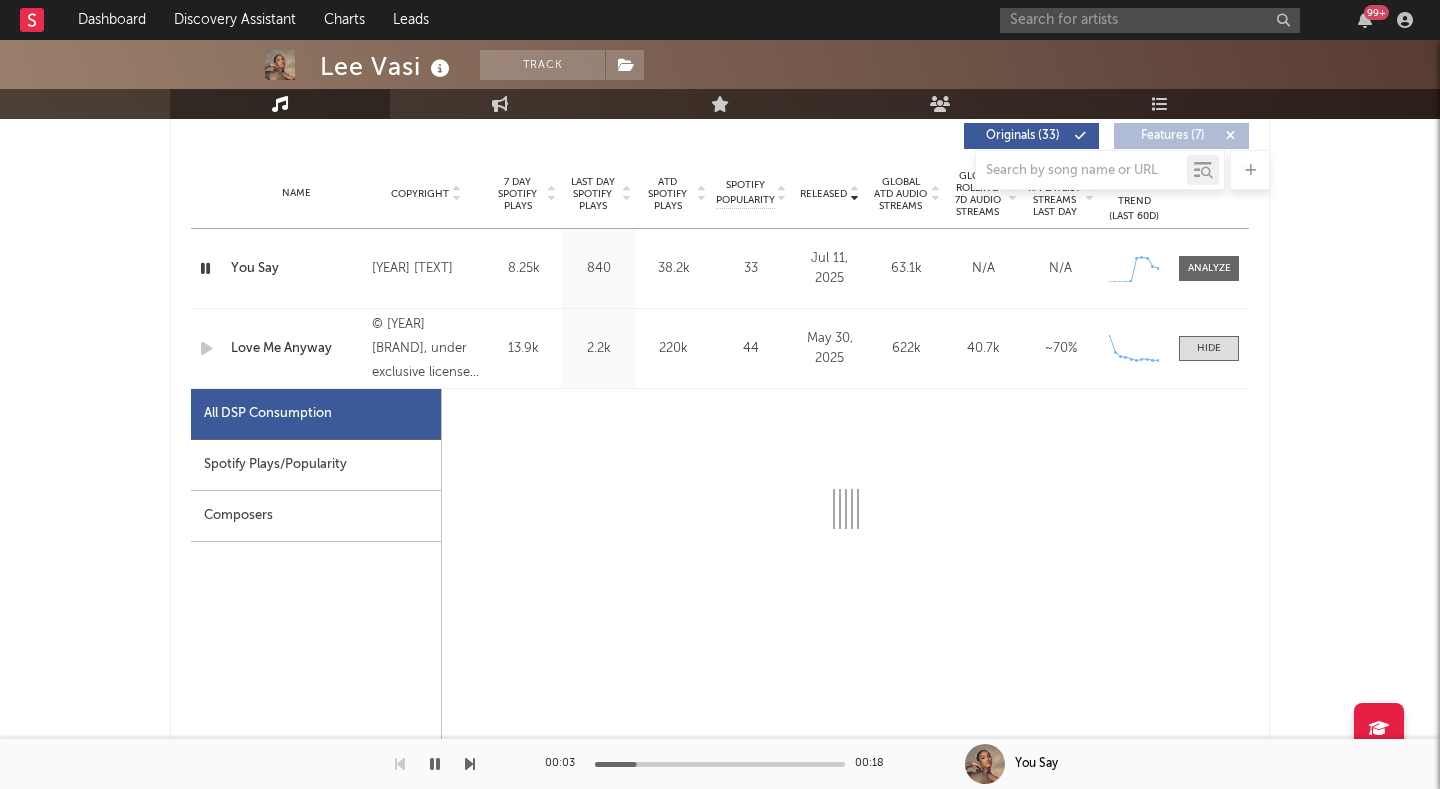 select on "1w" 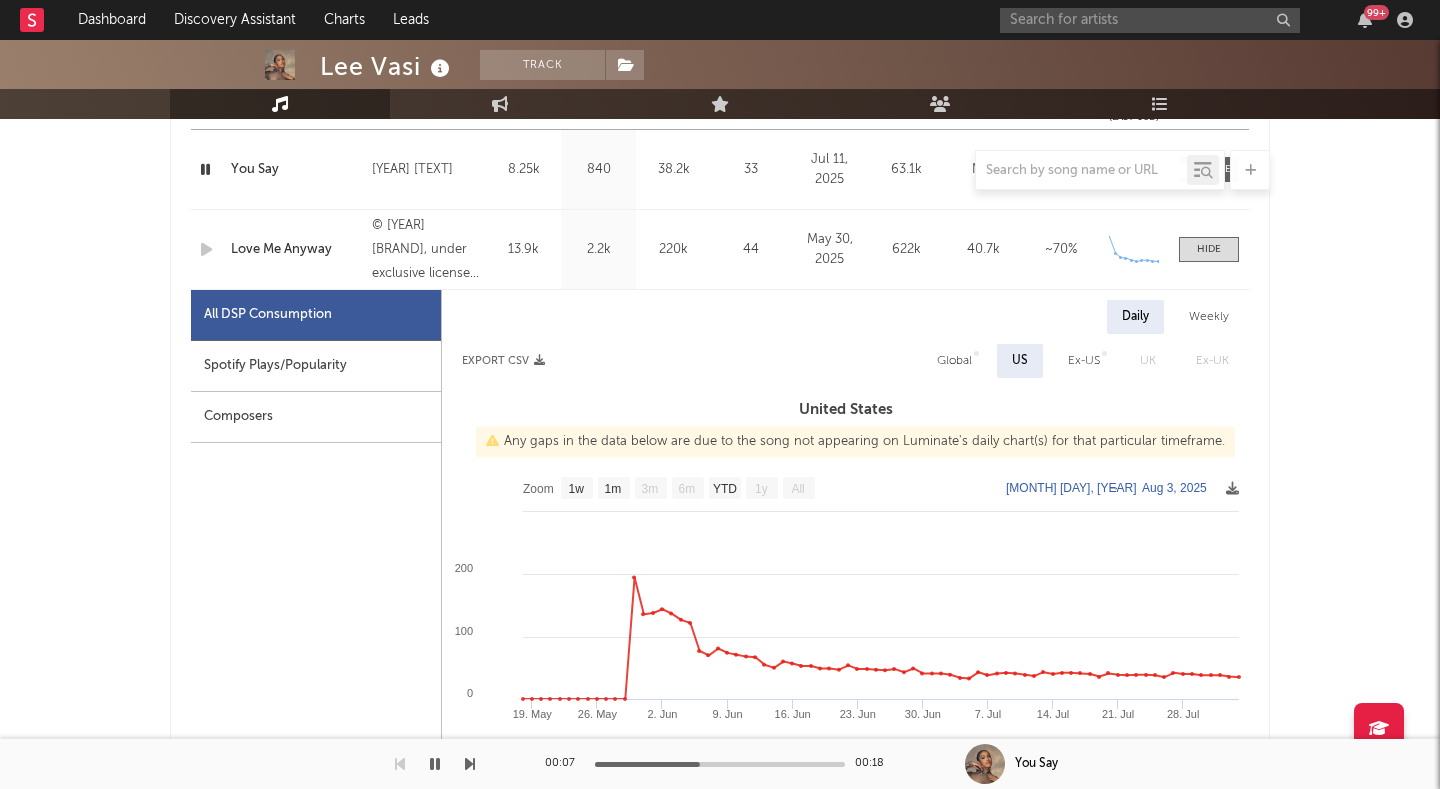 scroll, scrollTop: 855, scrollLeft: 0, axis: vertical 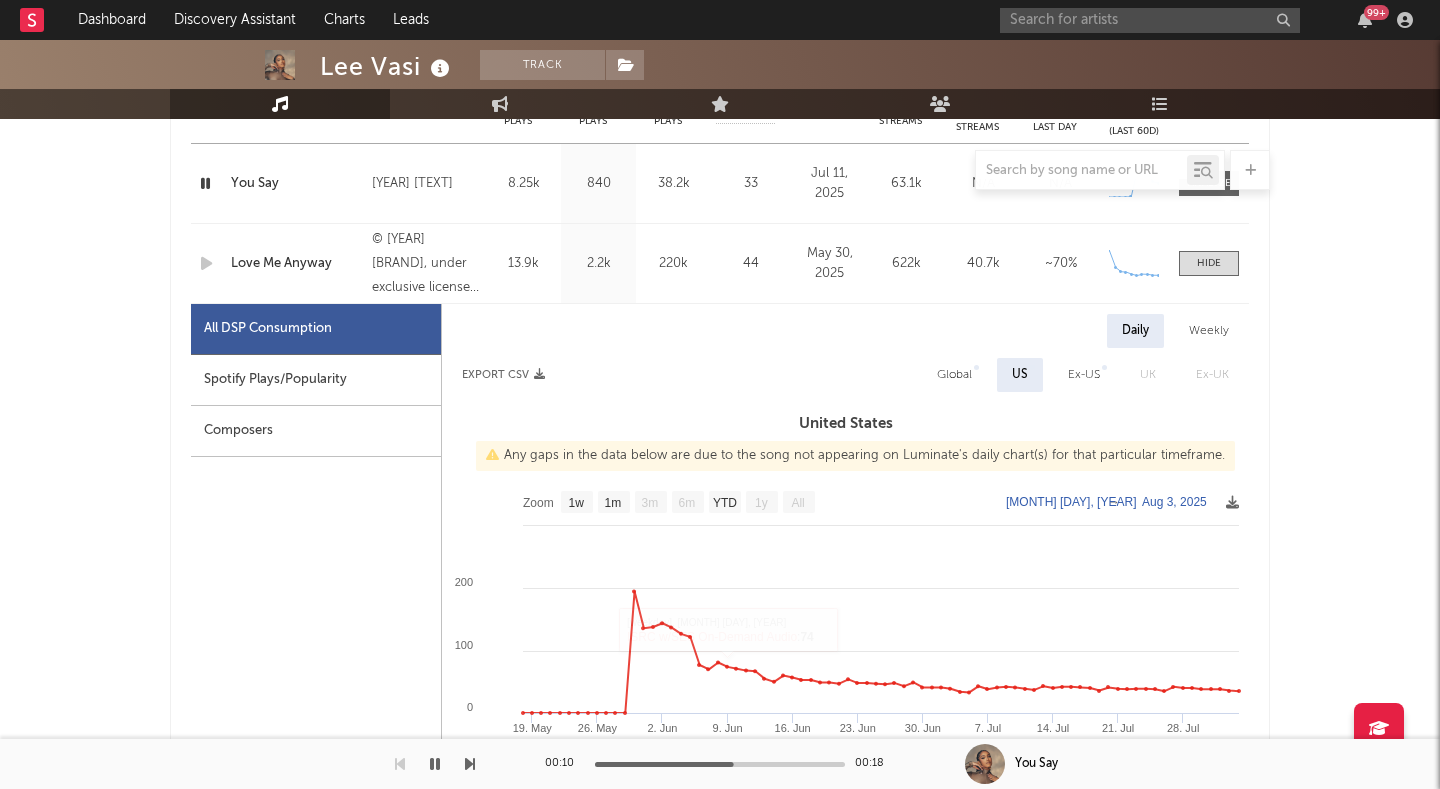 click on "Weekly" at bounding box center (1209, 331) 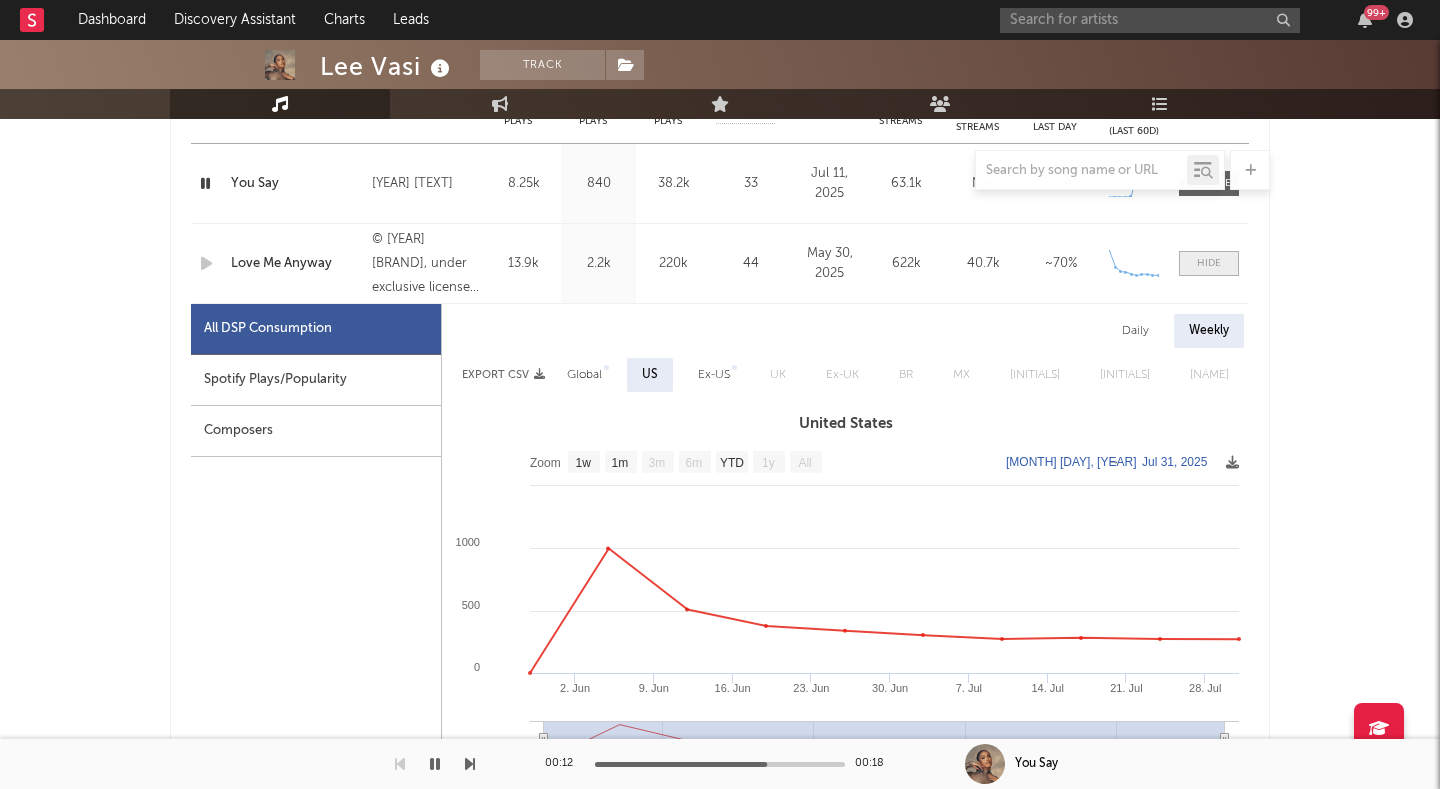 click at bounding box center (1209, 263) 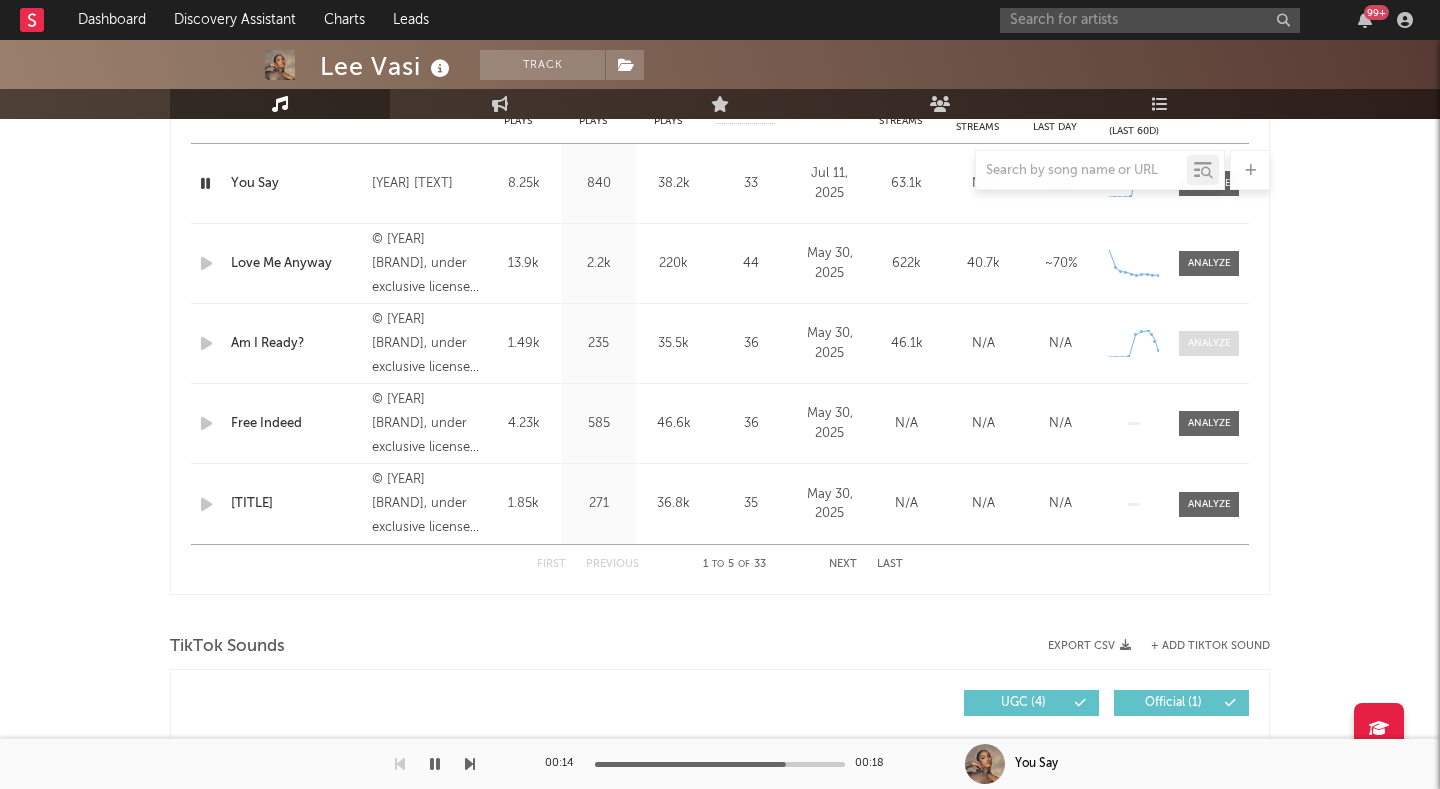click at bounding box center [1209, 343] 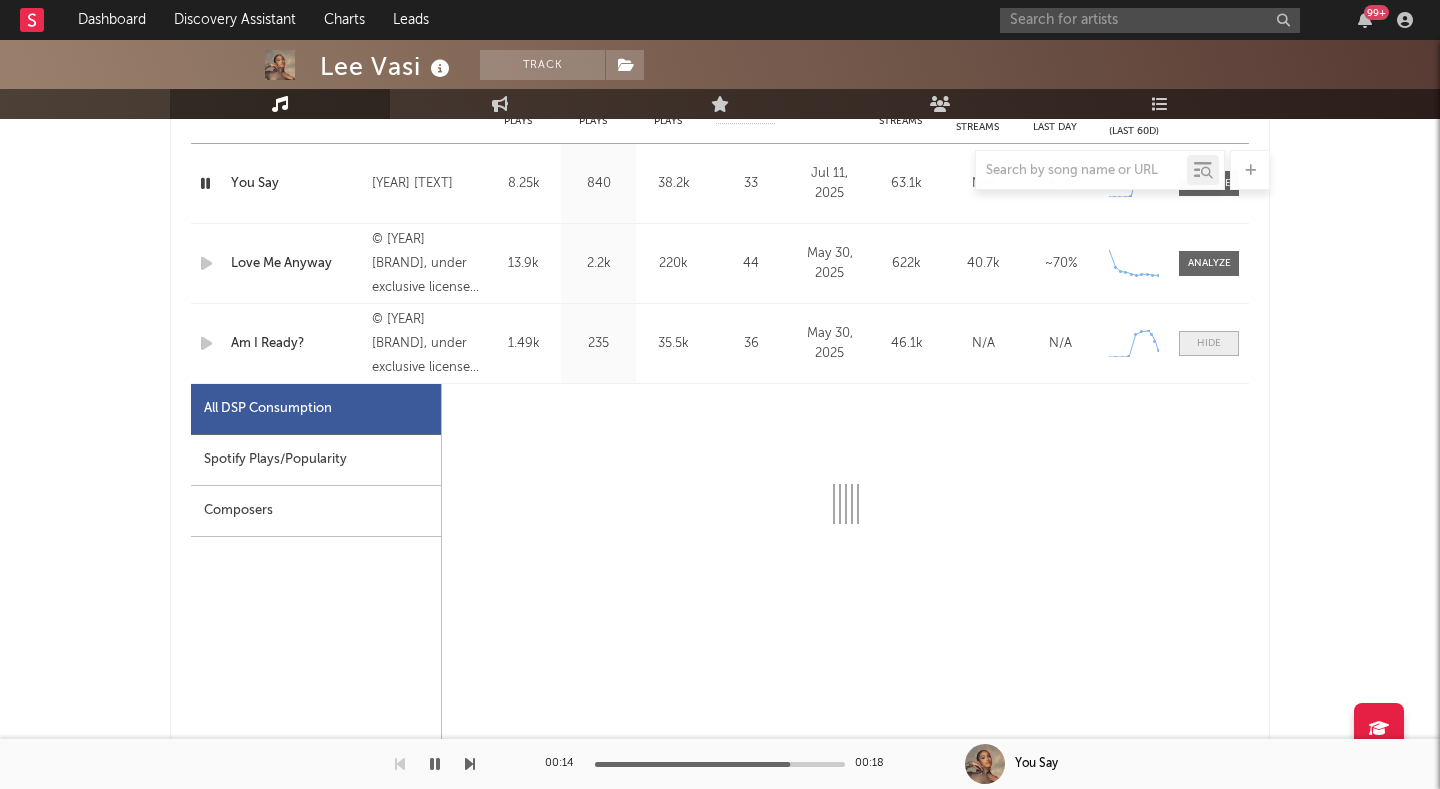 select on "1w" 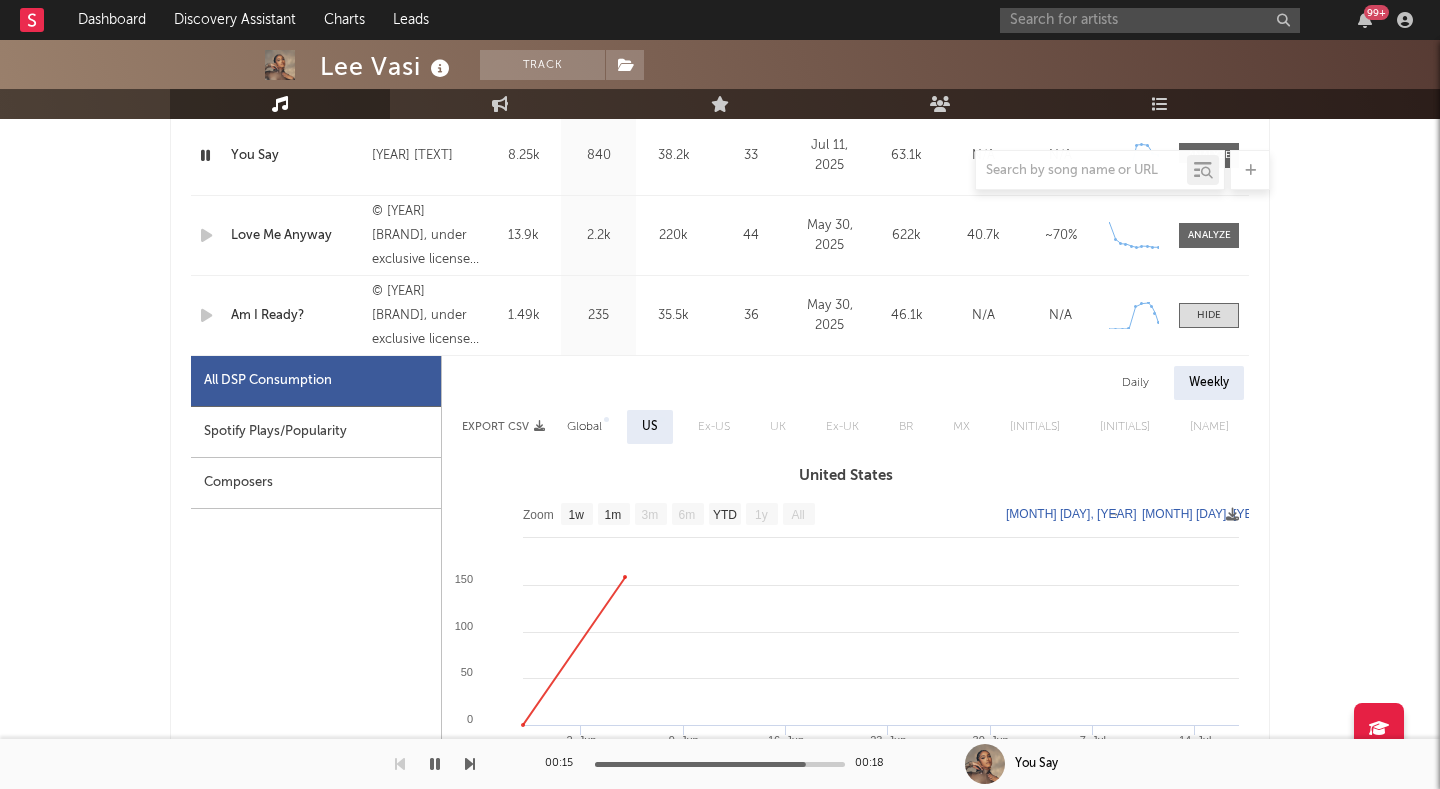 scroll, scrollTop: 885, scrollLeft: 0, axis: vertical 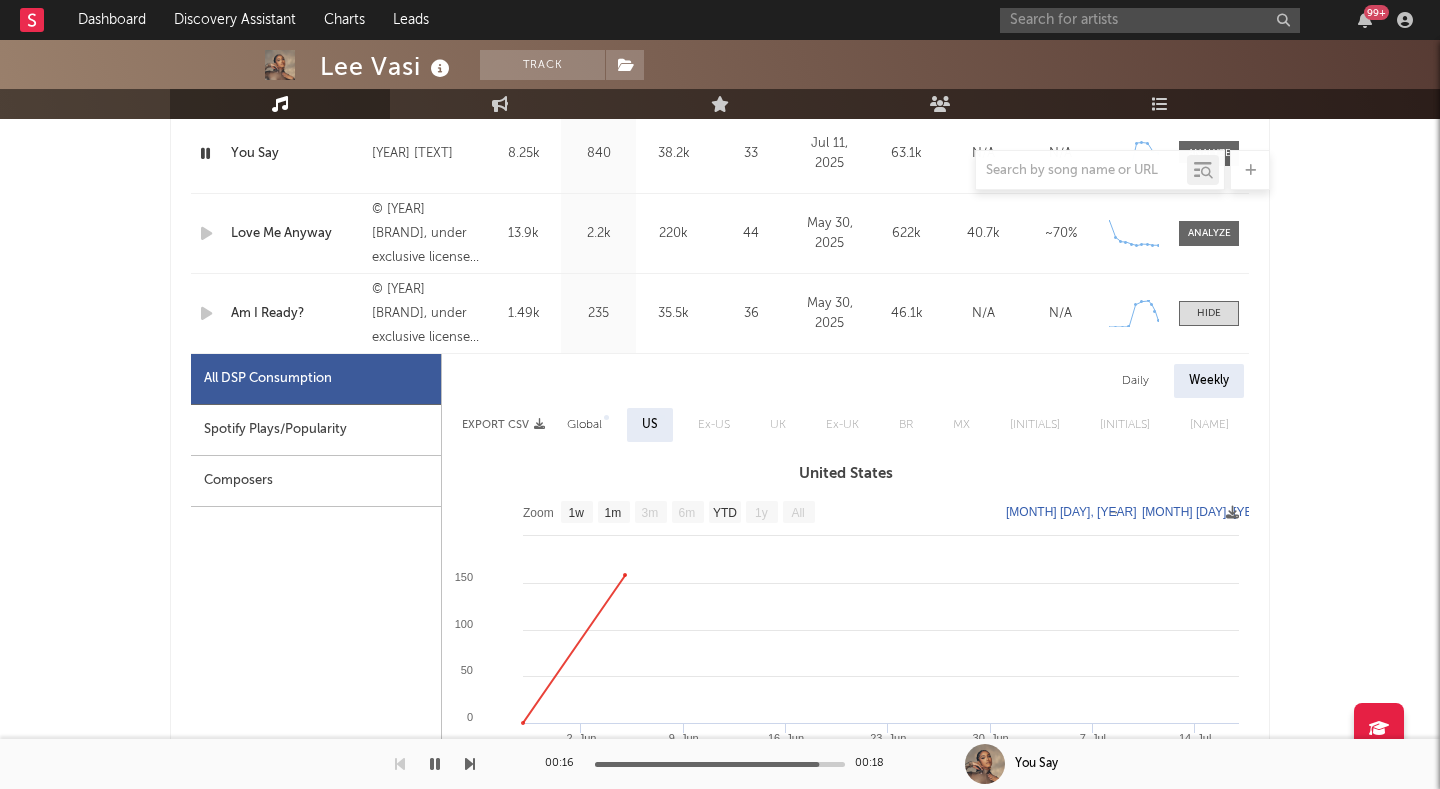 click on "Daily" at bounding box center [1135, 381] 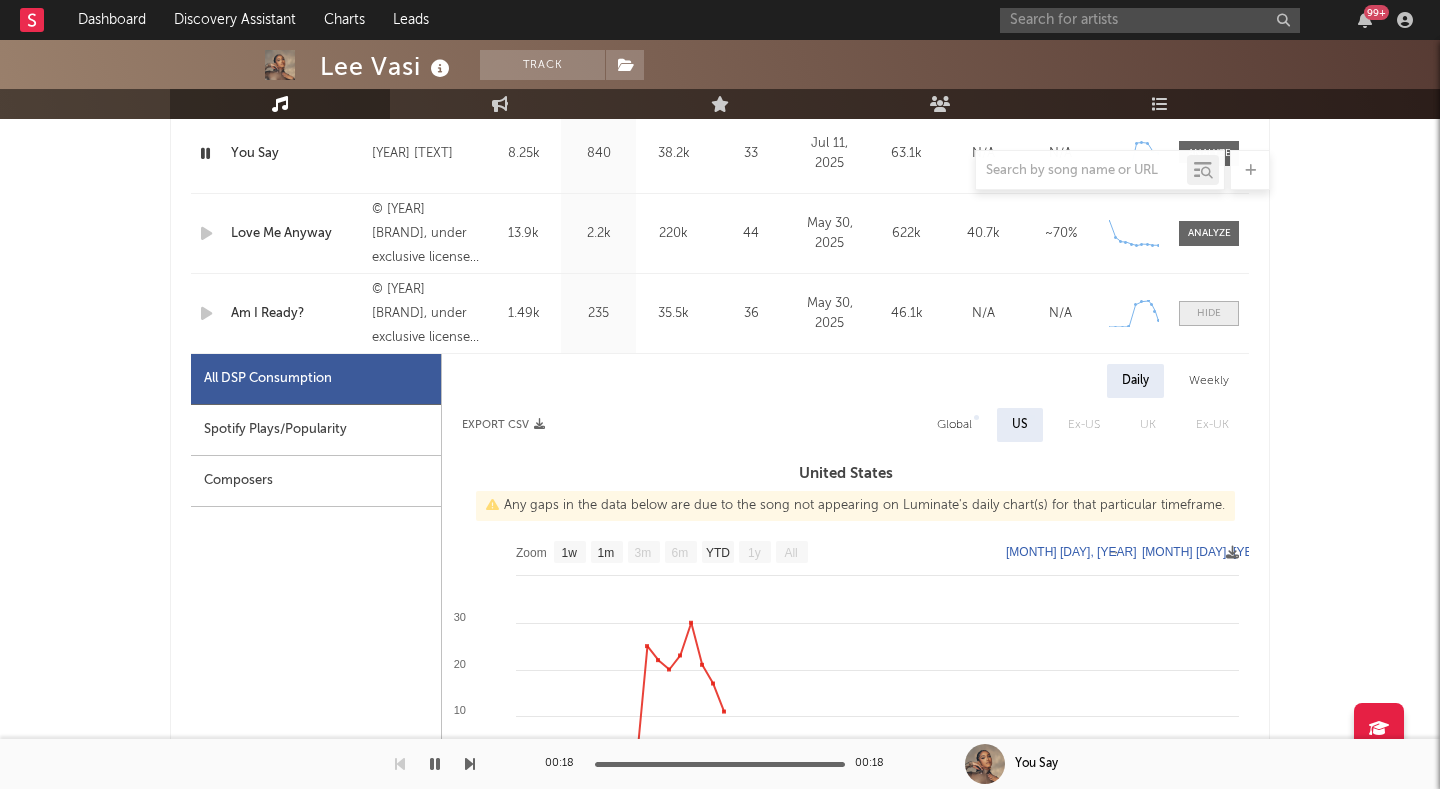 click at bounding box center (1209, 313) 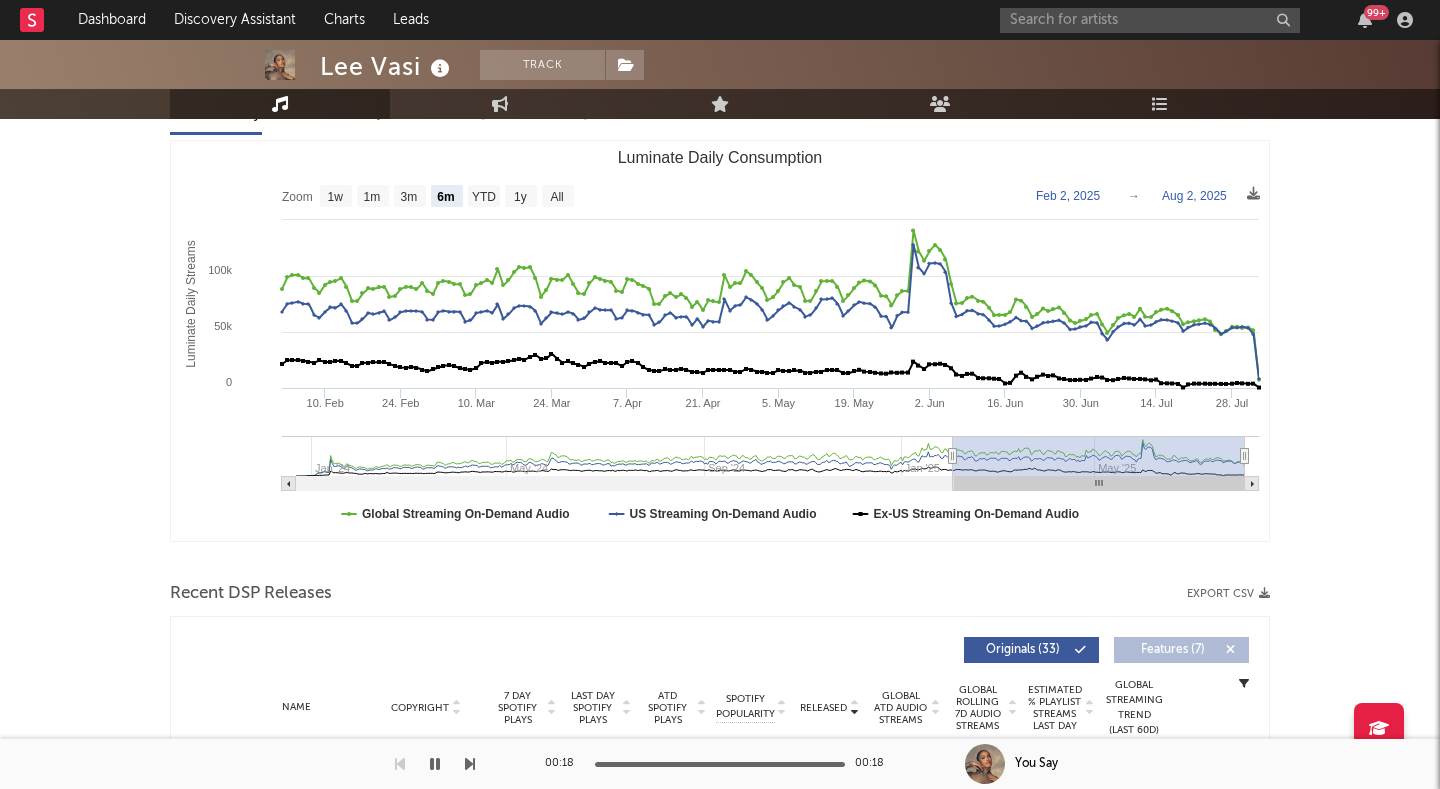 scroll, scrollTop: 66, scrollLeft: 0, axis: vertical 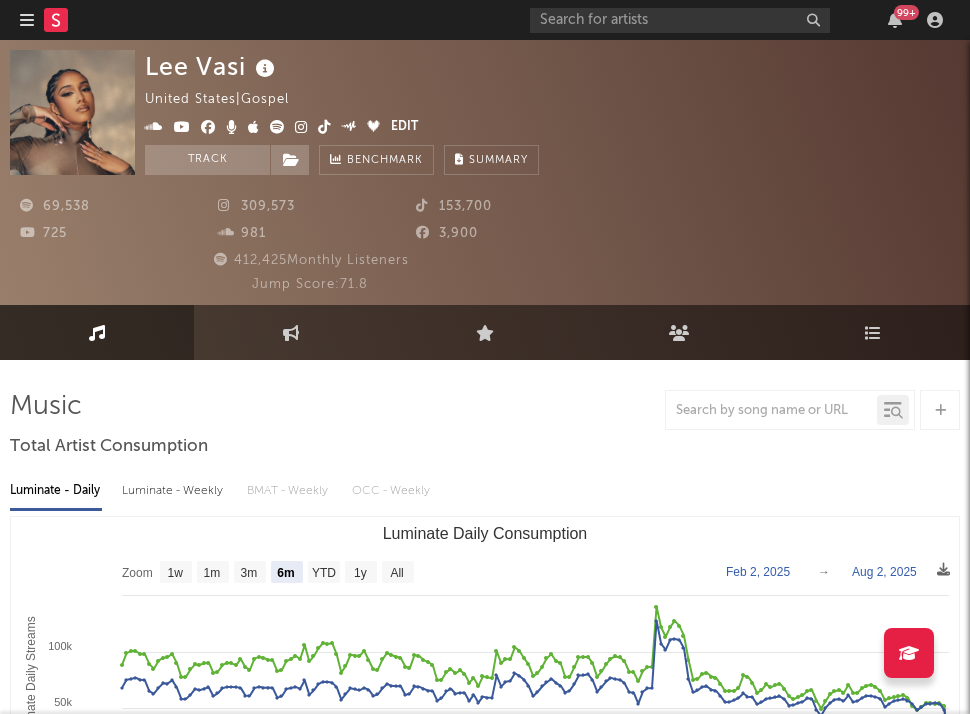 select on "6m" 